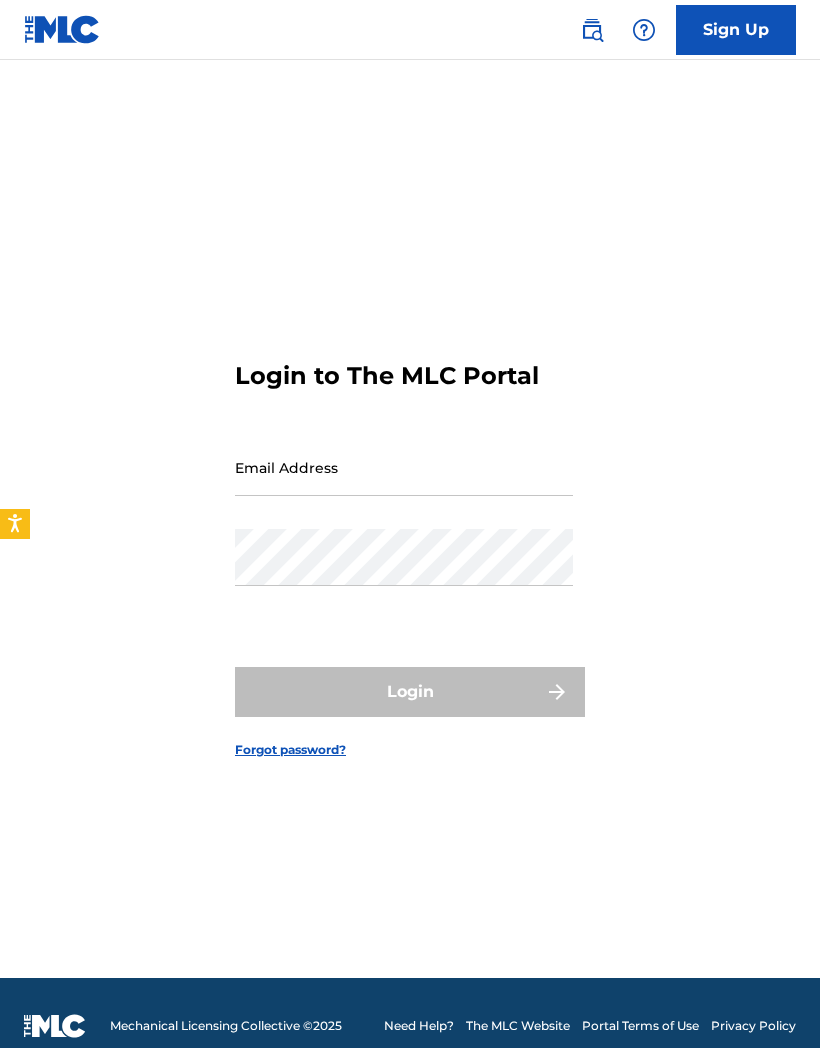 scroll, scrollTop: 0, scrollLeft: 0, axis: both 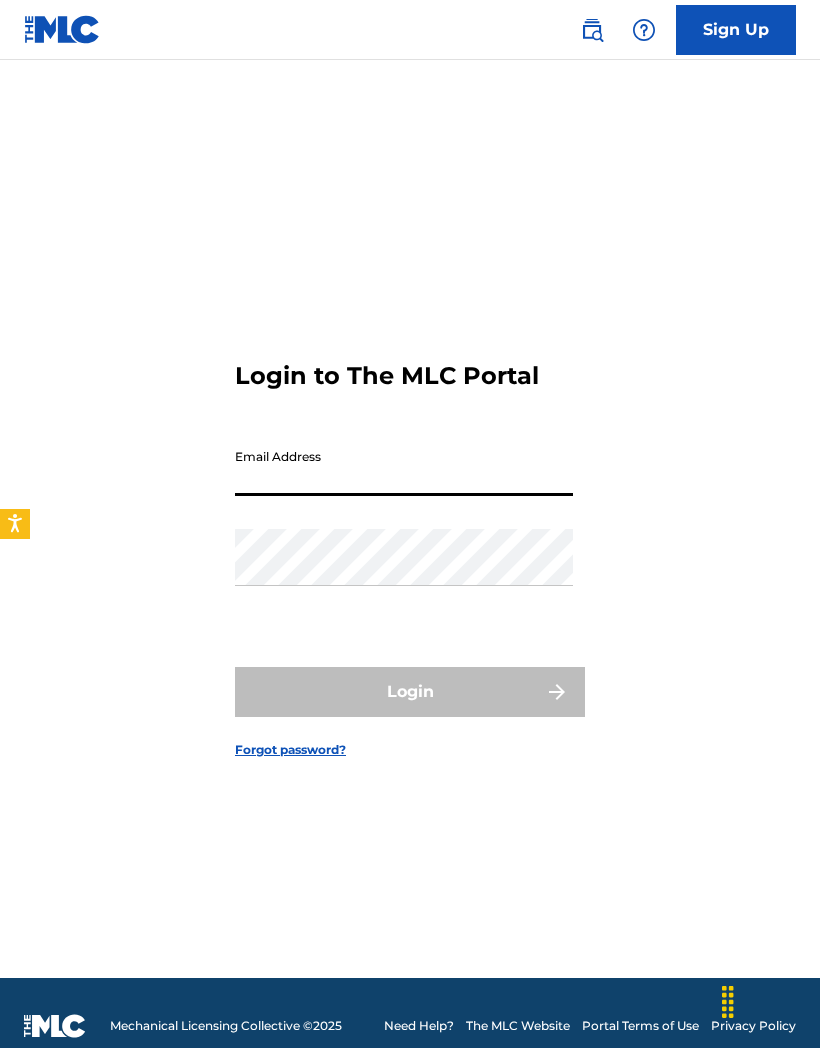 type on "[EMAIL]" 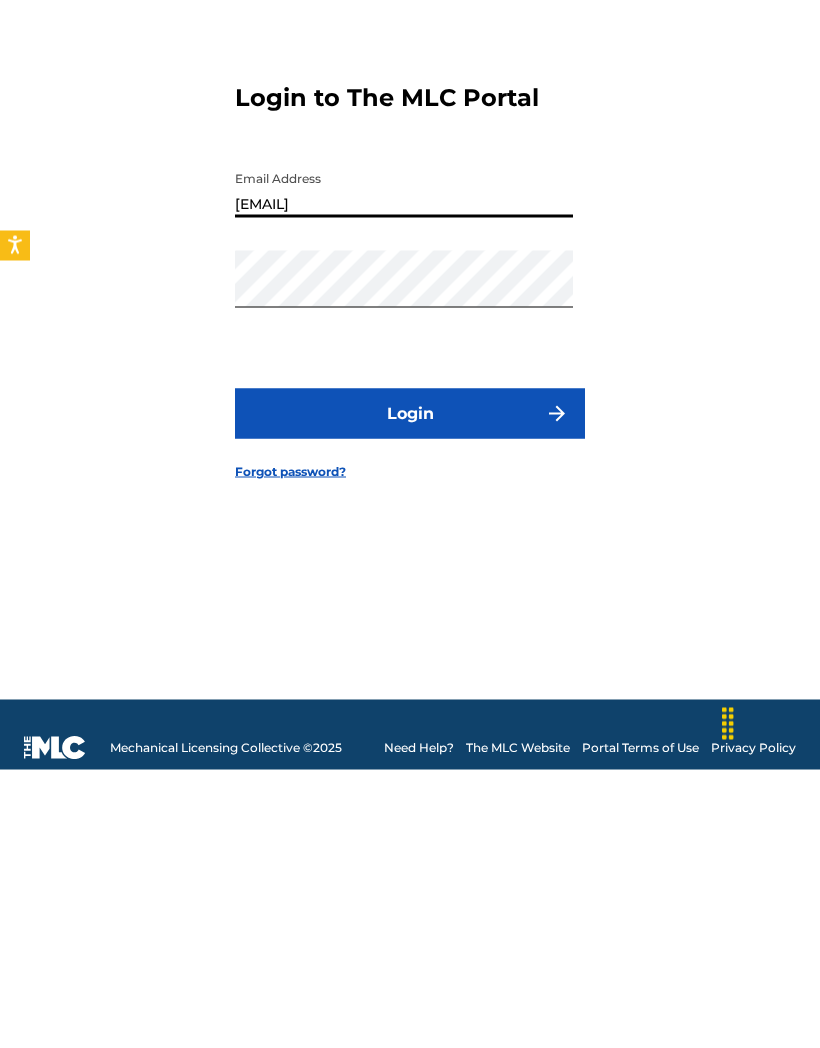 click on "Login" at bounding box center [410, 692] 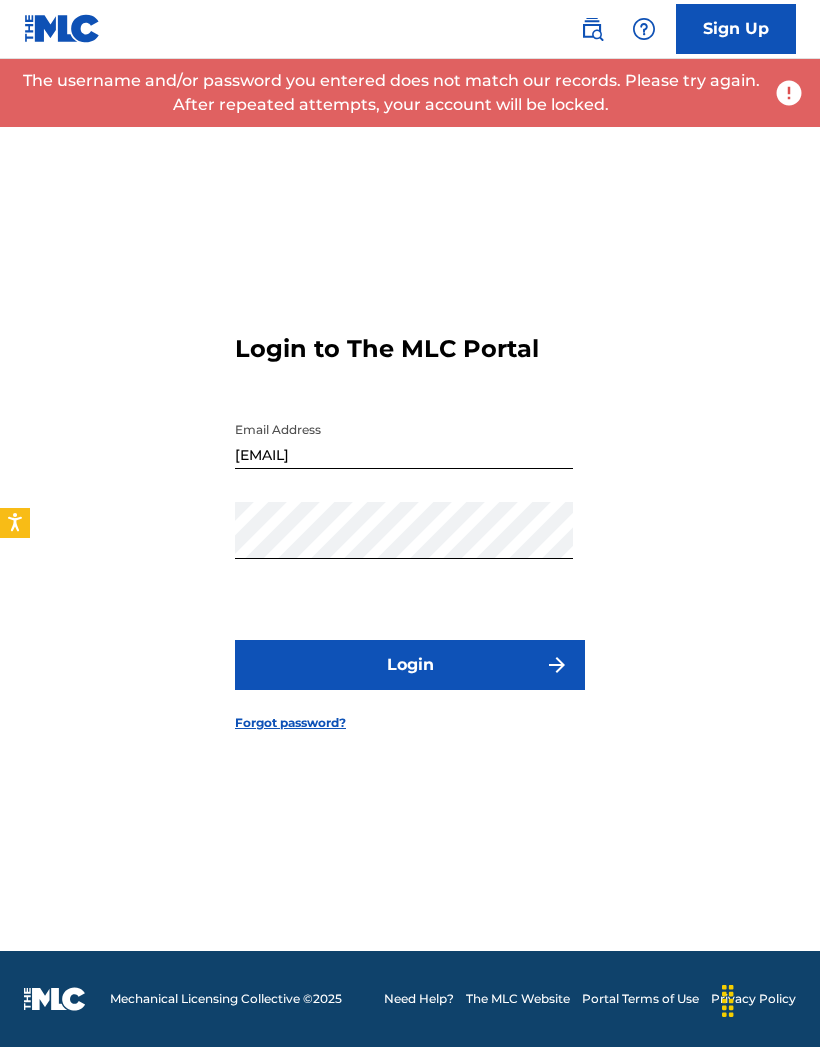 scroll, scrollTop: 110, scrollLeft: 0, axis: vertical 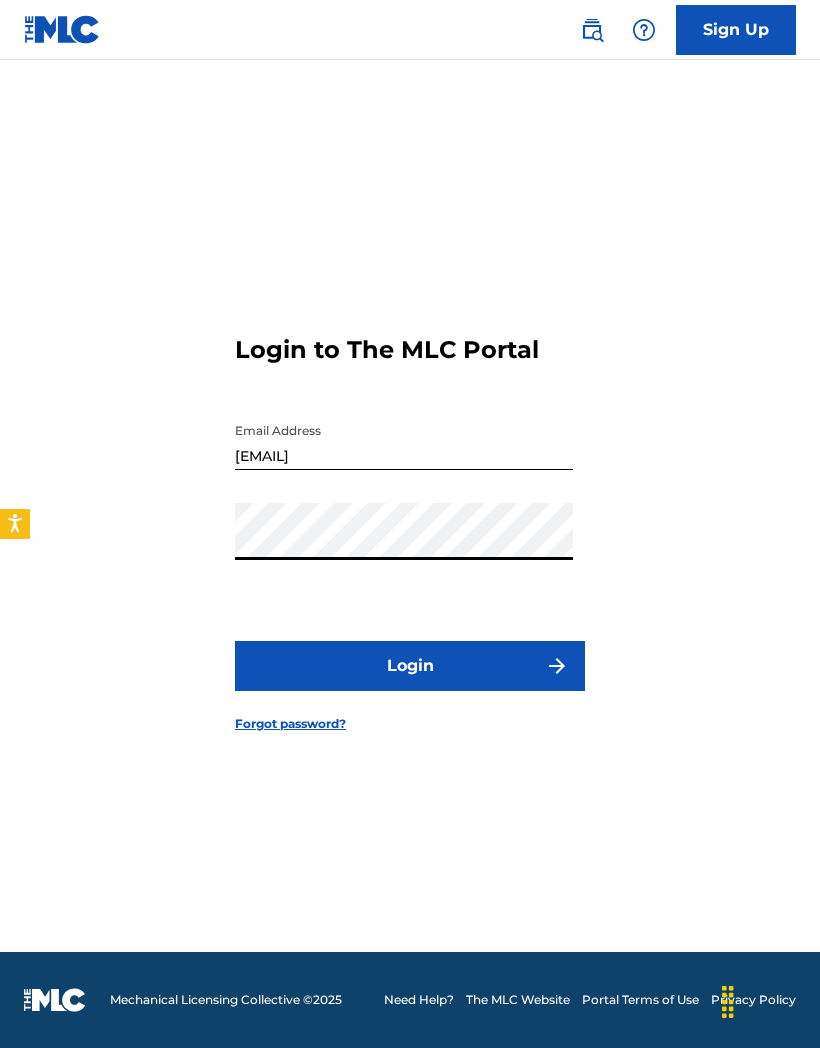 click at bounding box center (557, 666) 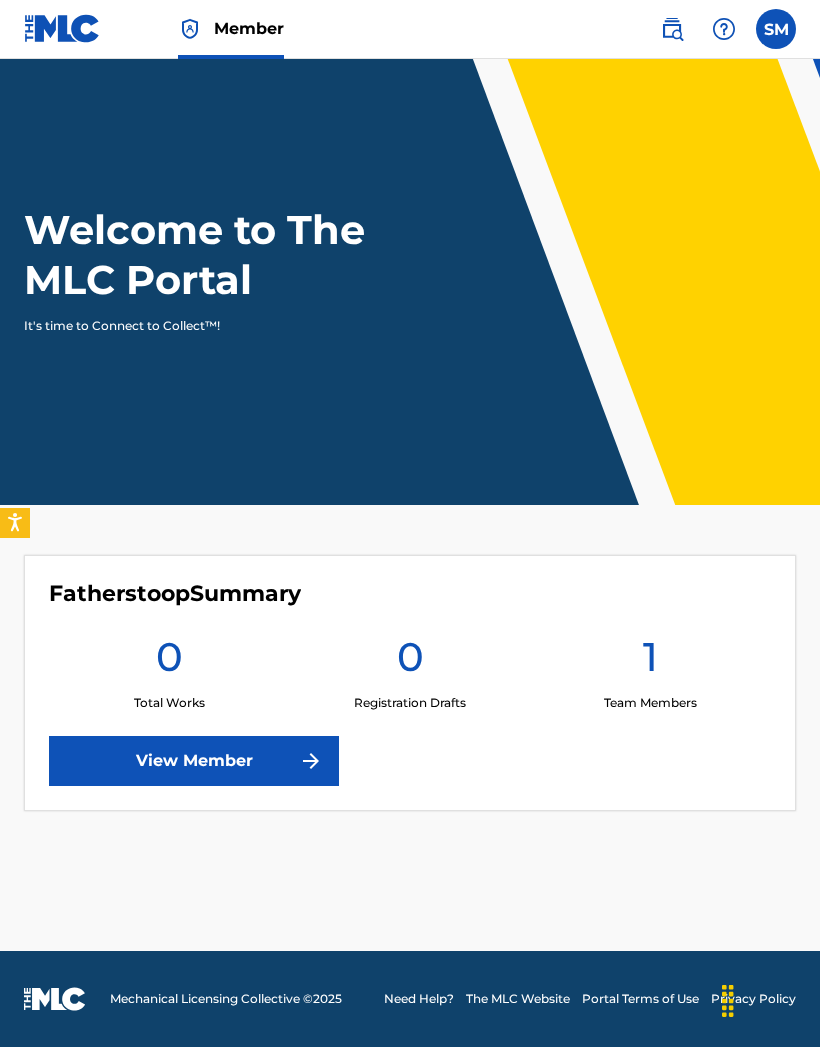 scroll, scrollTop: 0, scrollLeft: 0, axis: both 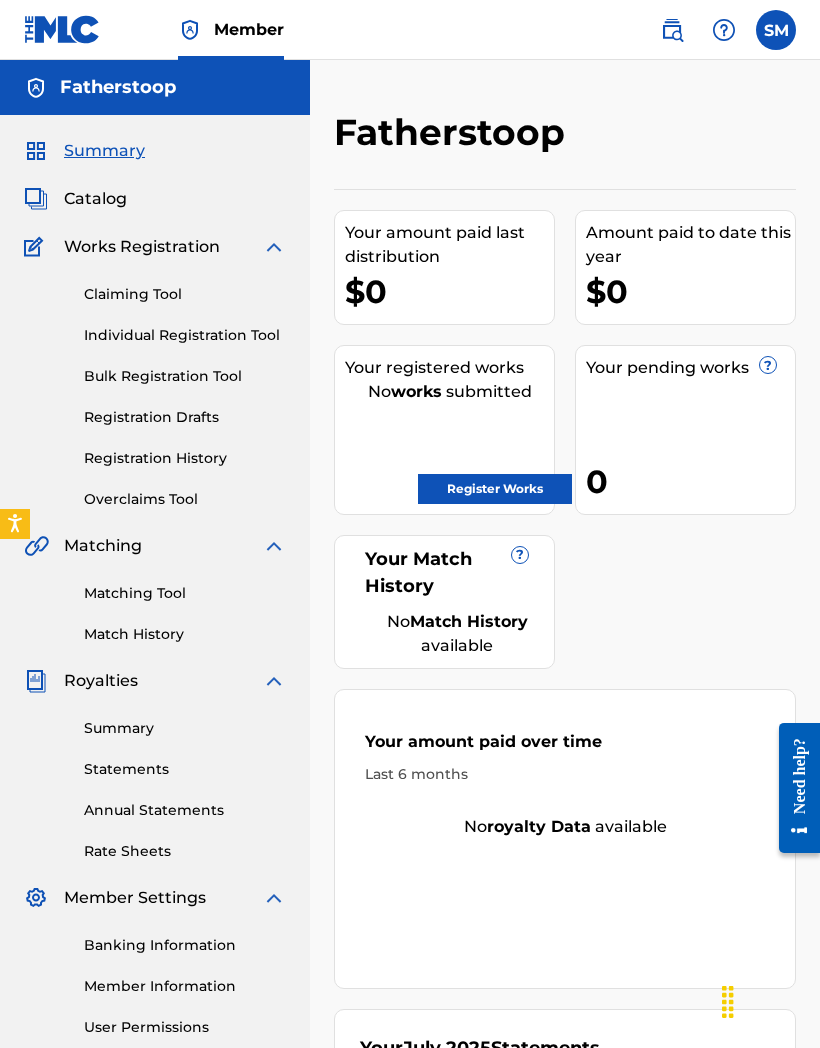 click on "Catalog" at bounding box center [95, 199] 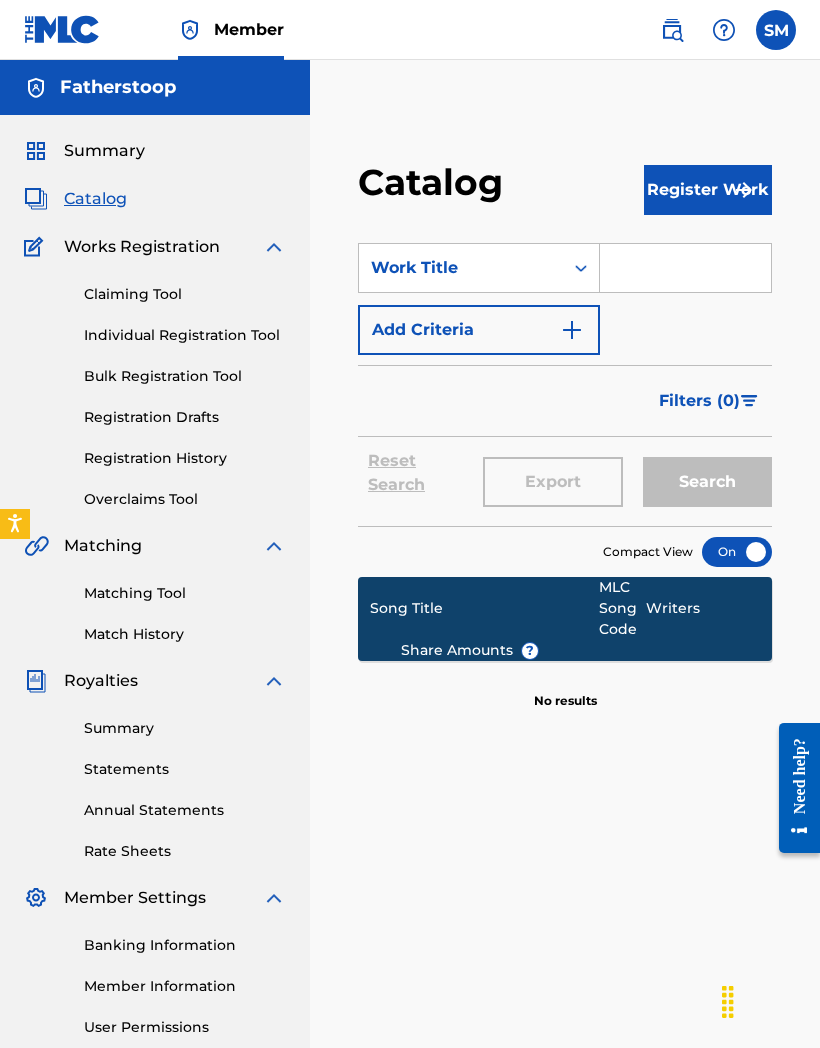 click on "Summary Catalog Works Registration Claiming Tool Individual Registration Tool Bulk Registration Tool Registration Drafts Registration History Overclaims Tool Matching Matching Tool Match History Royalties Summary Statements Annual Statements Rate Sheets Member Settings Banking Information Member Information User Permissions Contact Information Member Benefits" at bounding box center [155, 629] 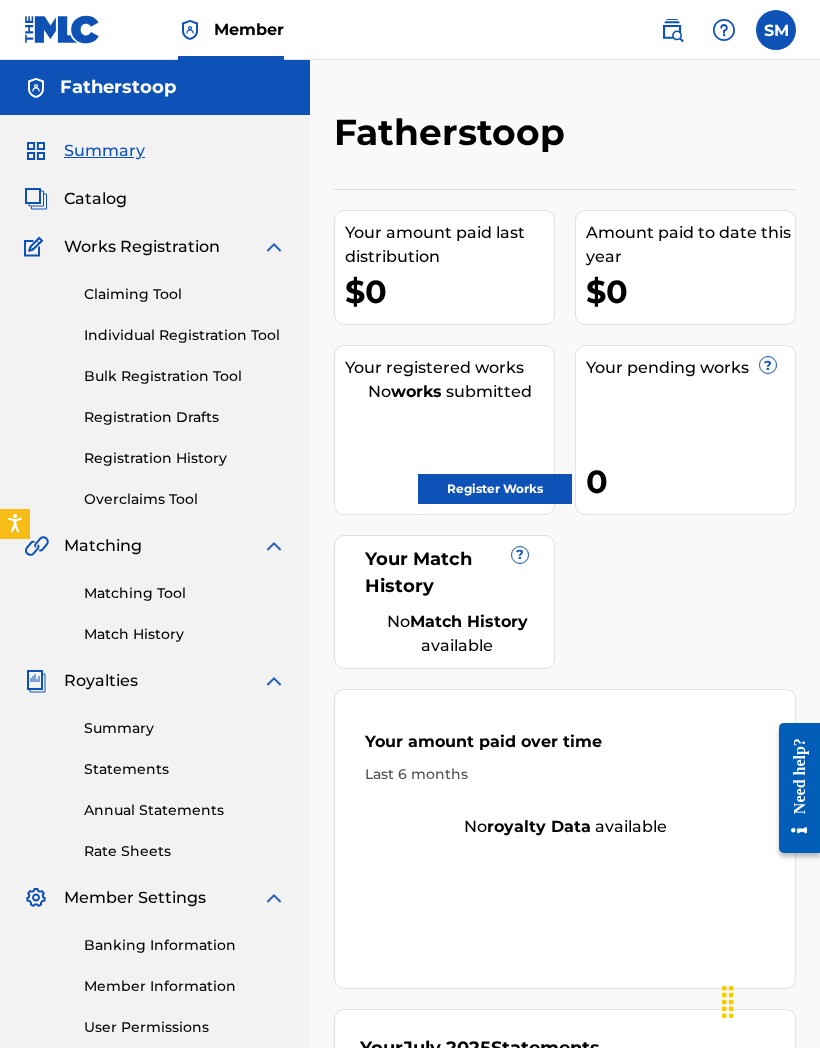 click on "Catalog" at bounding box center (155, 199) 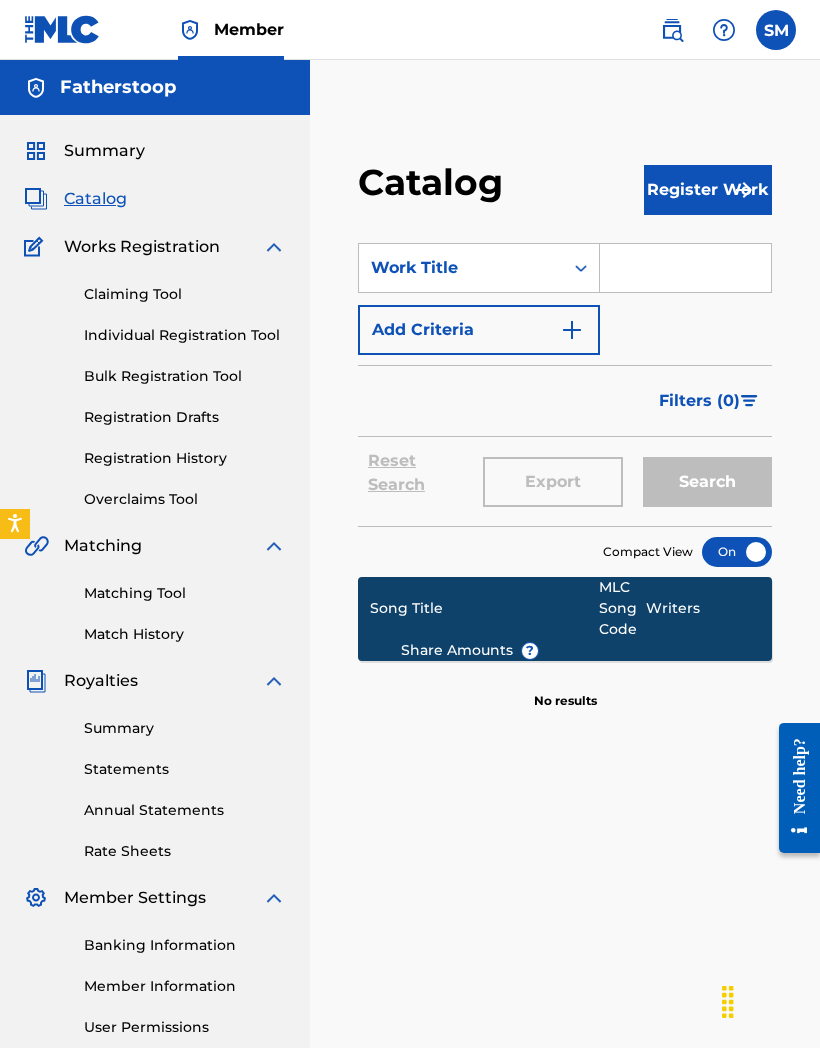 click on "Summary" at bounding box center [155, 151] 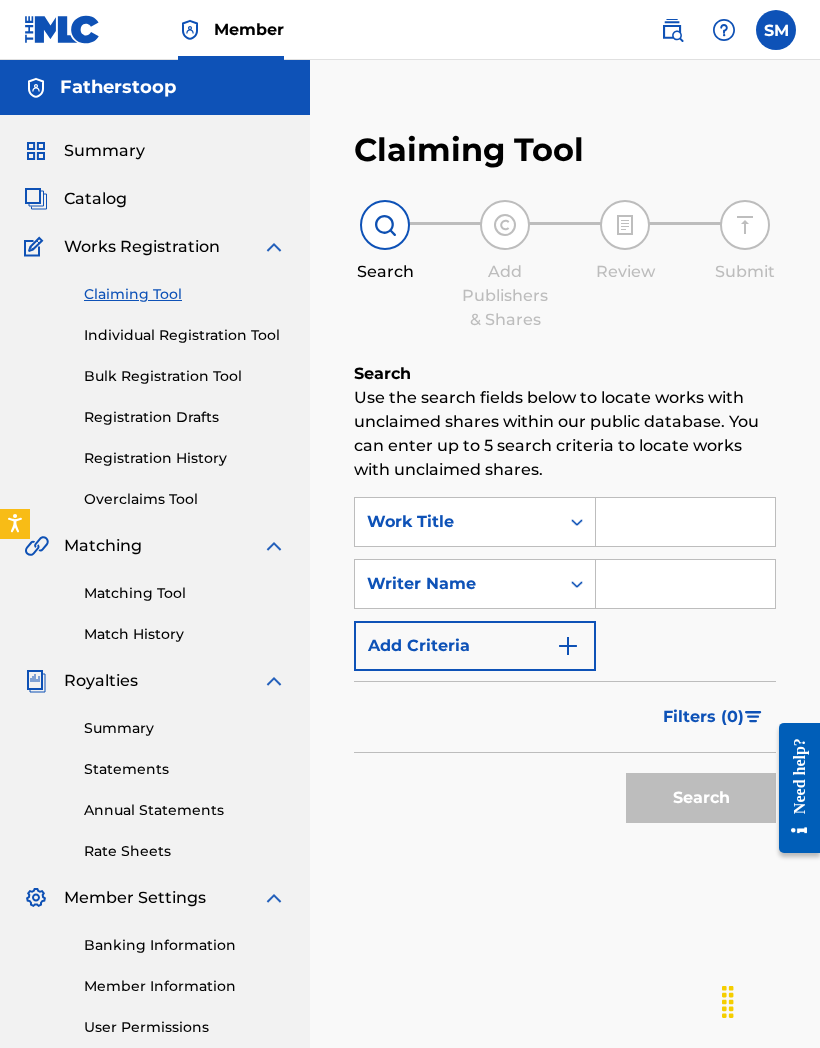 click on "Claiming Tool" at bounding box center [185, 294] 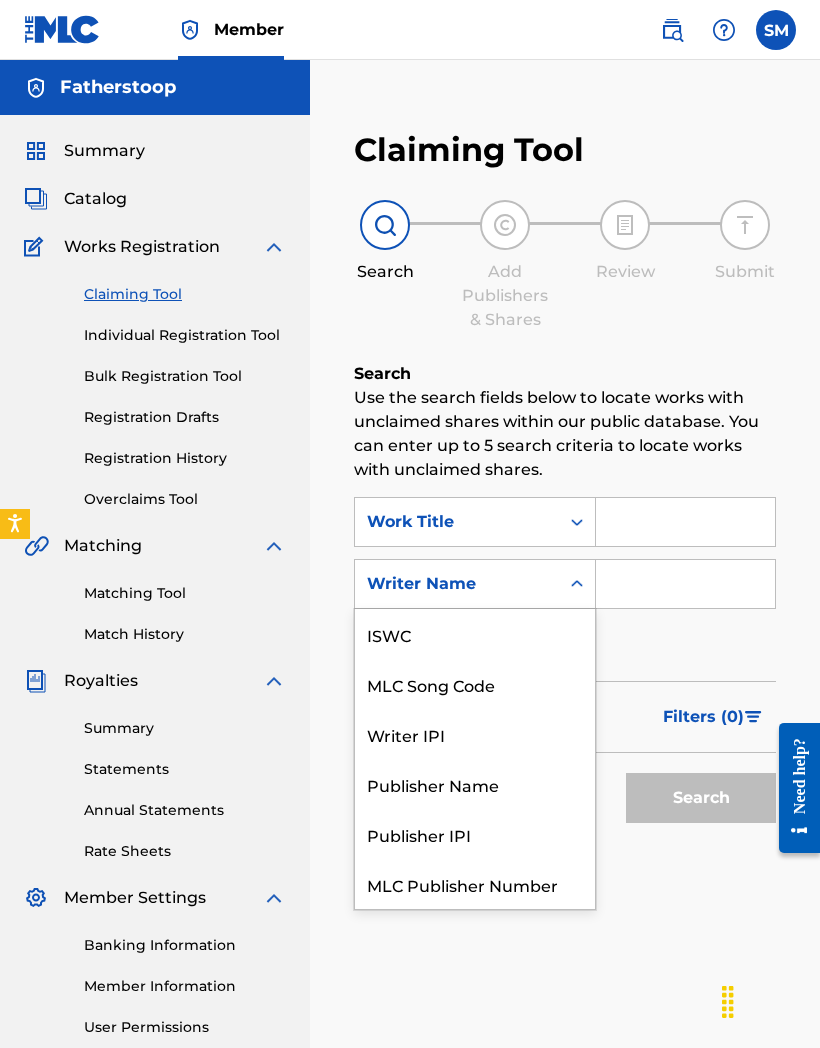 scroll, scrollTop: 50, scrollLeft: 0, axis: vertical 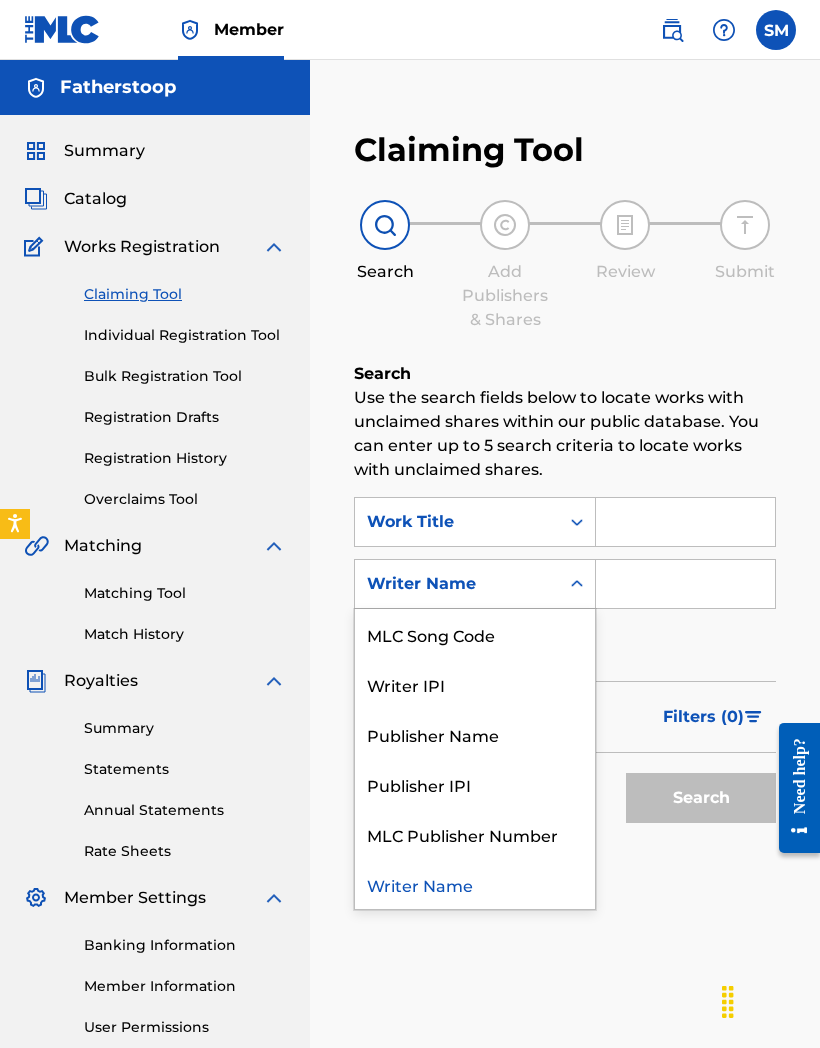 click on "Writer Name" at bounding box center [475, 884] 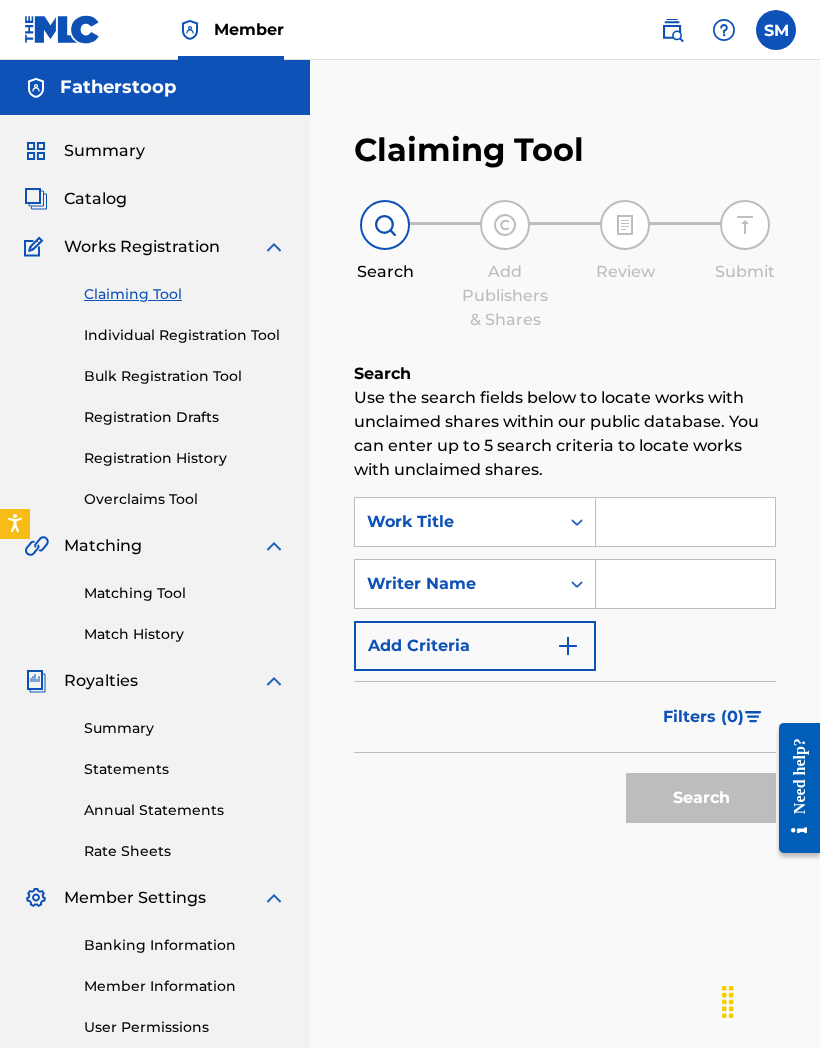 click at bounding box center [685, 584] 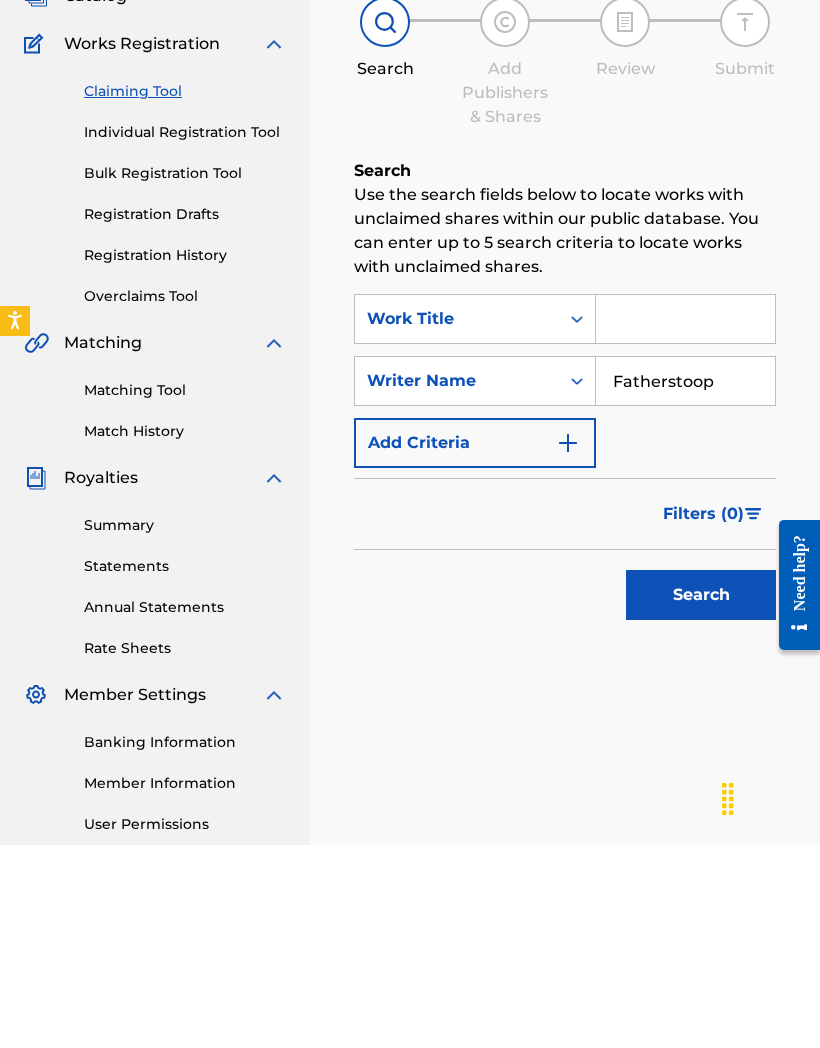 type on "Fatherstoop" 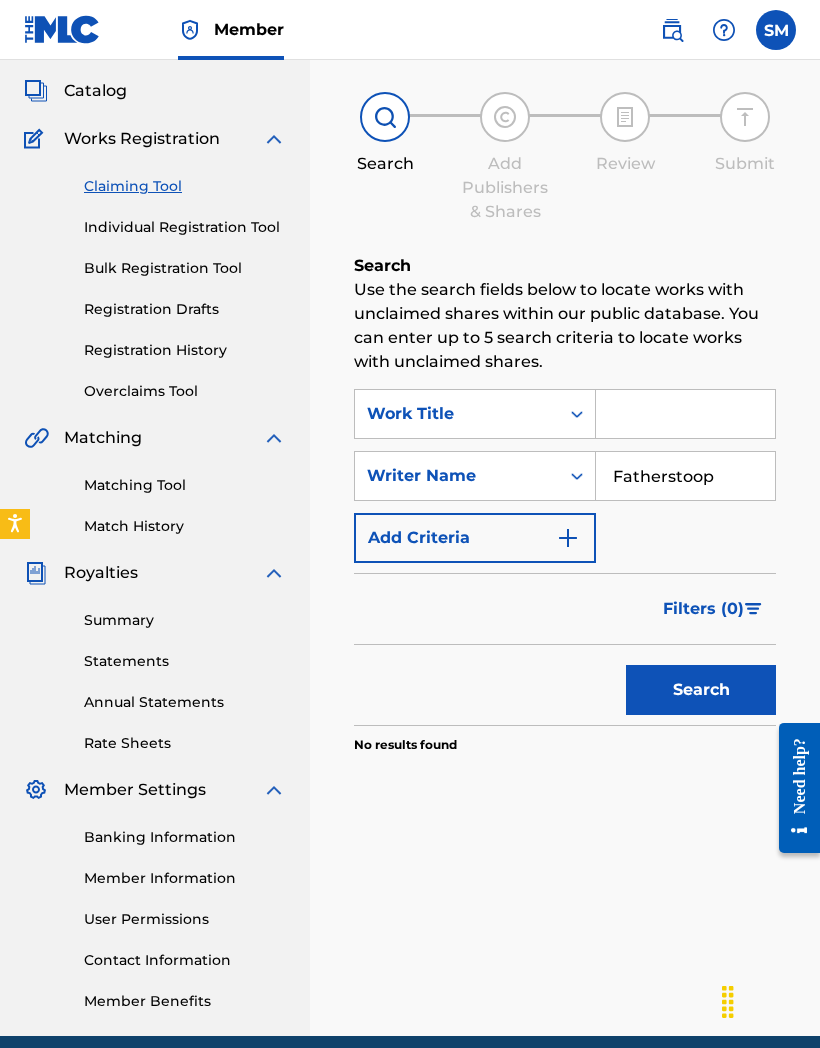 click on "Fatherstoop" at bounding box center (685, 476) 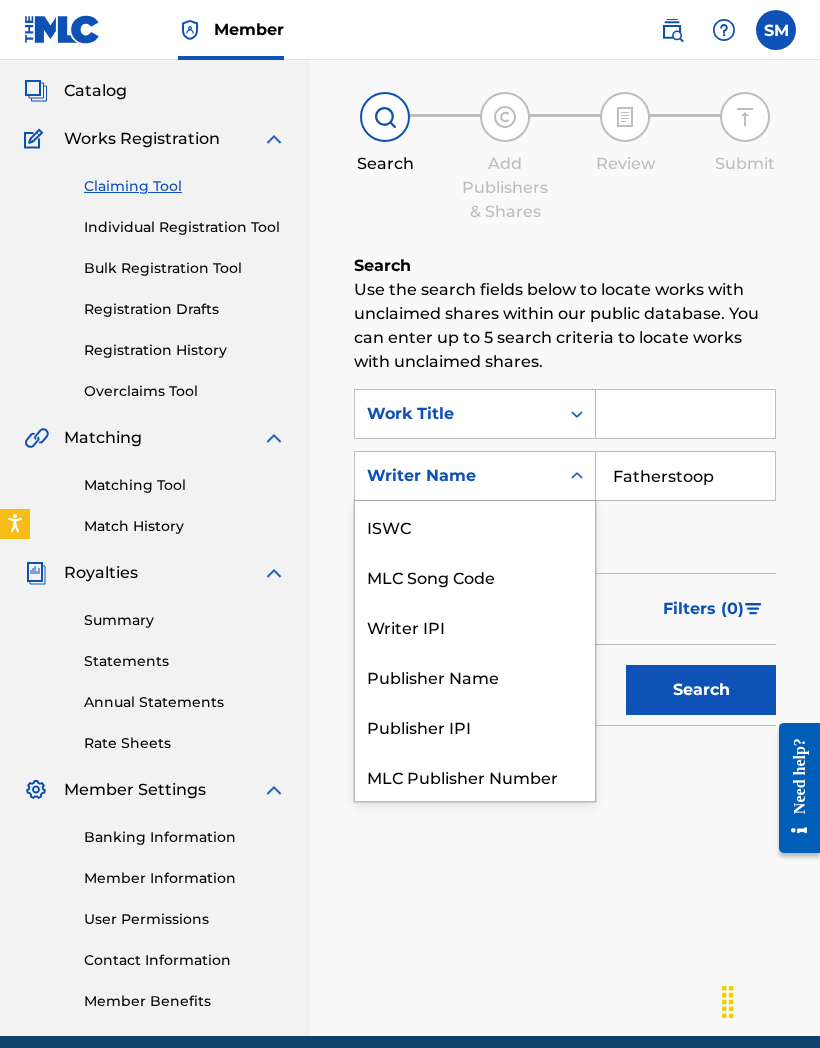 scroll, scrollTop: 50, scrollLeft: 0, axis: vertical 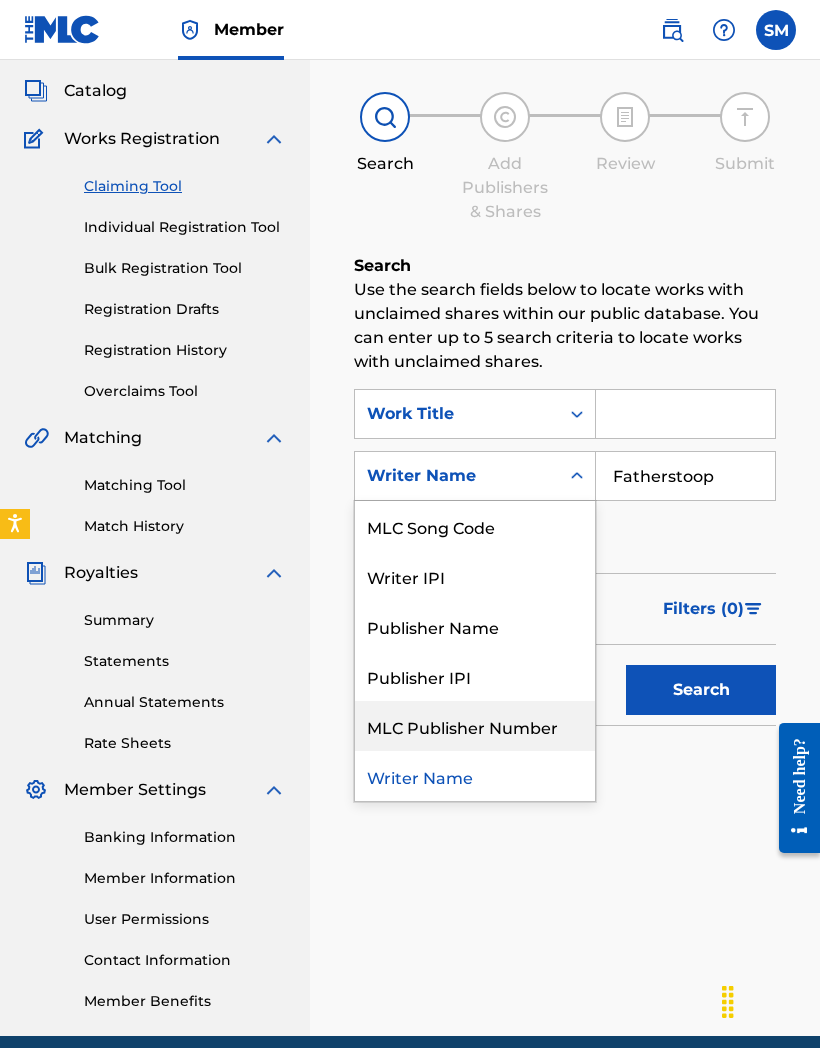 click on "MLC Publisher Number" at bounding box center [475, 726] 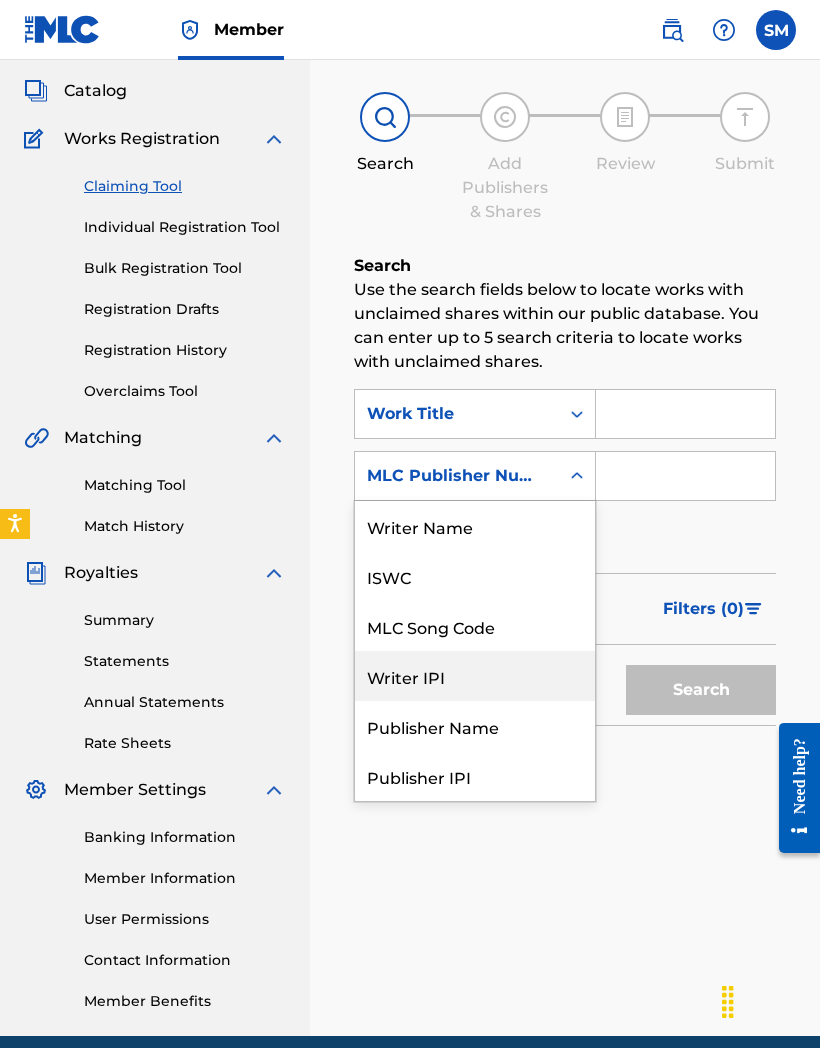 scroll, scrollTop: 0, scrollLeft: 0, axis: both 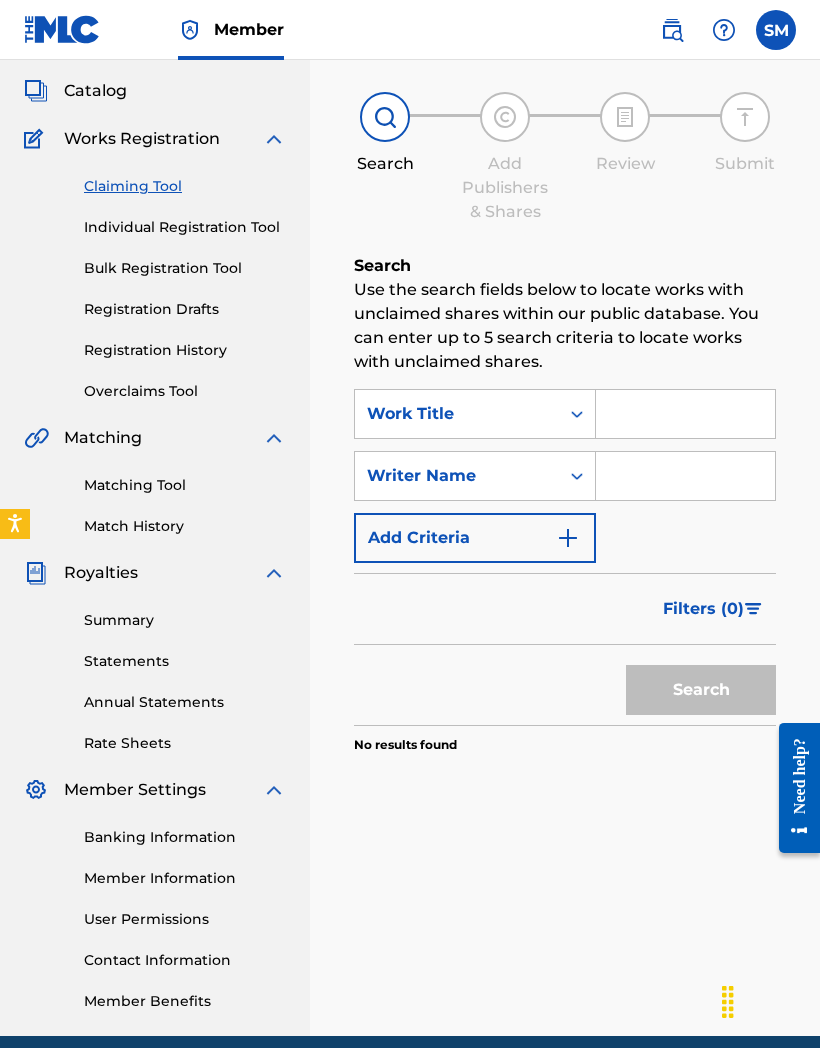 click at bounding box center (685, 476) 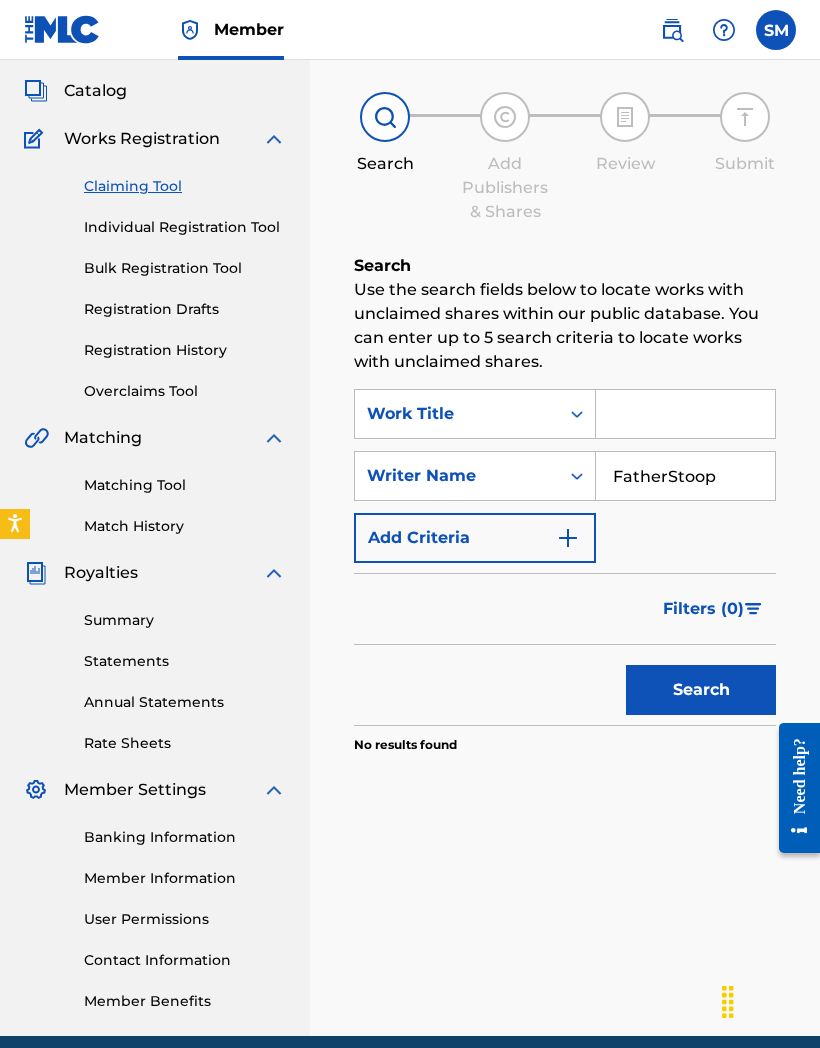 click on "Search" at bounding box center (701, 690) 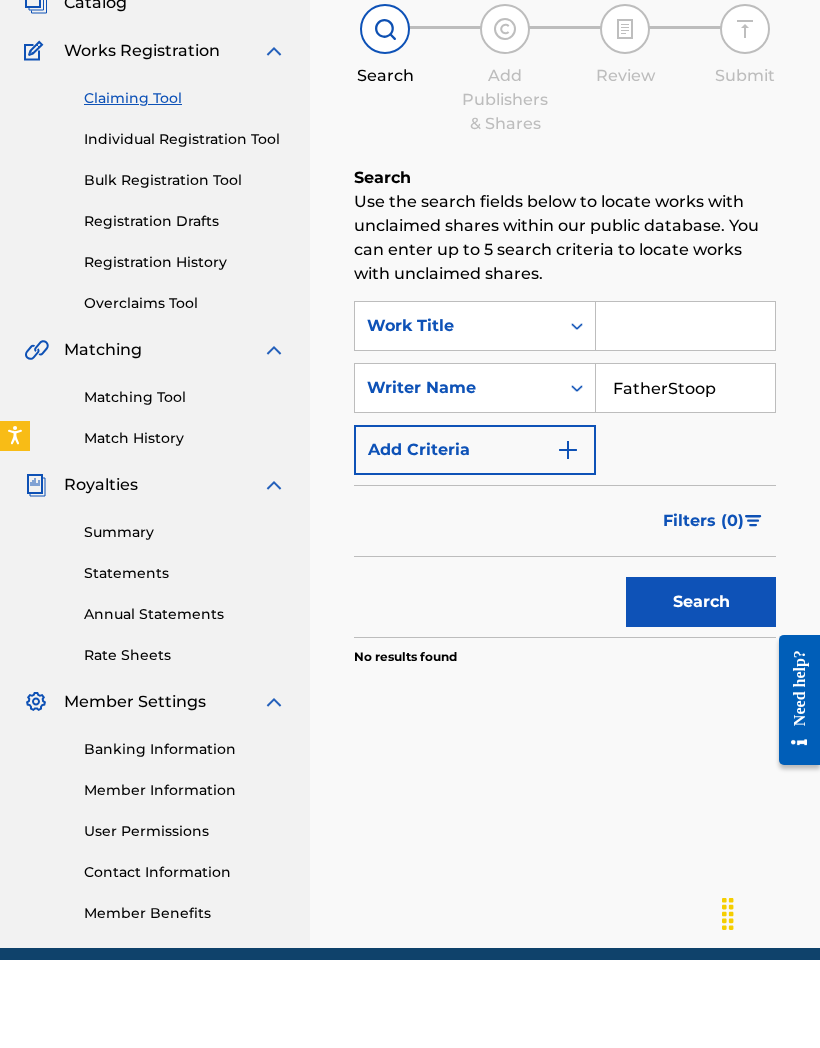 click on "Search" at bounding box center (701, 690) 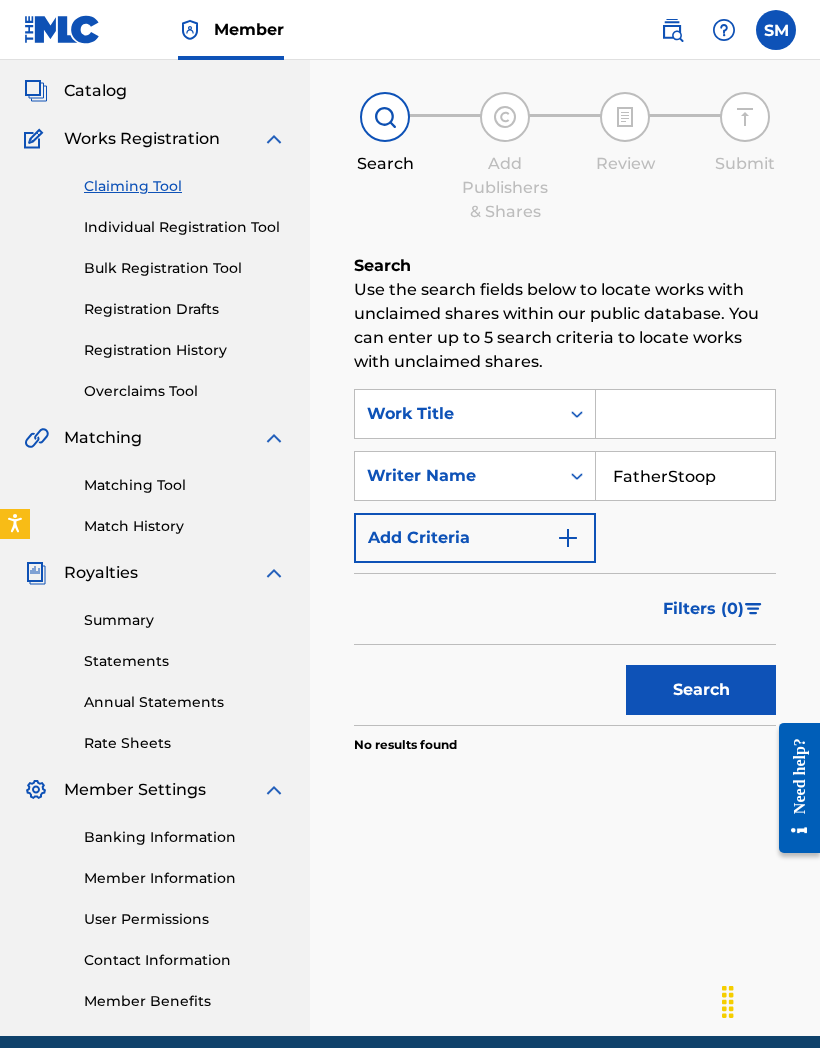 click on "FatherStoop" at bounding box center (685, 476) 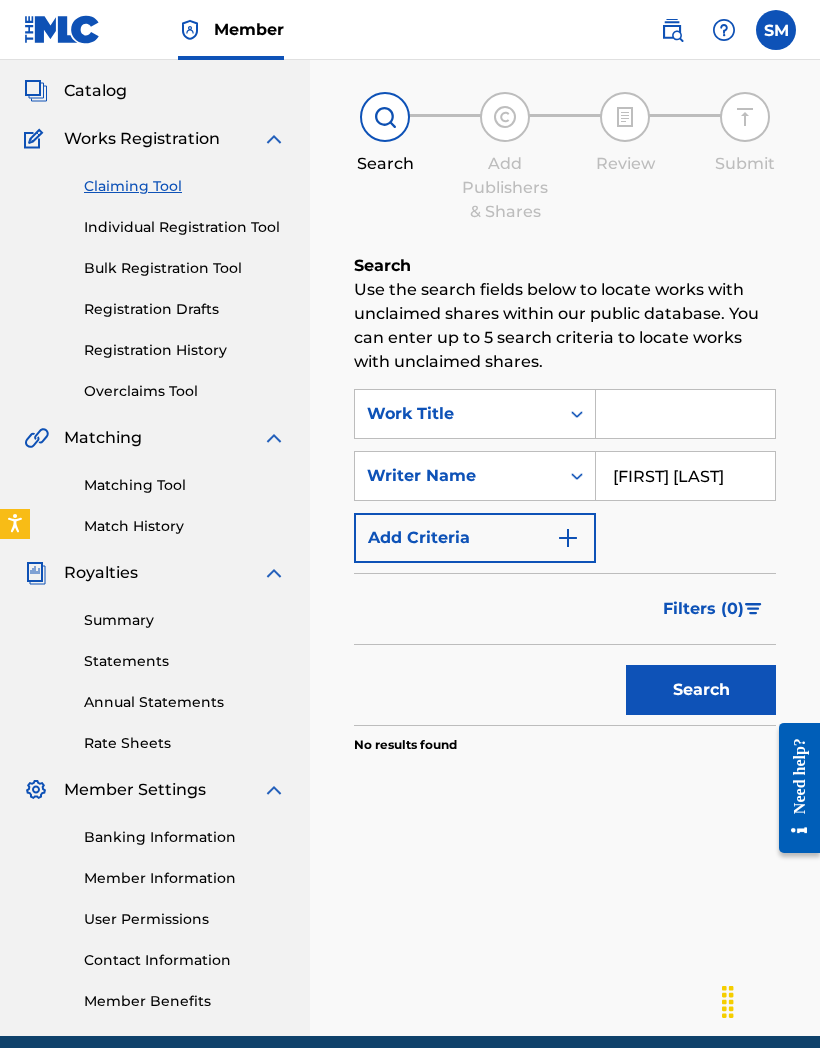 click on "Search" at bounding box center [701, 690] 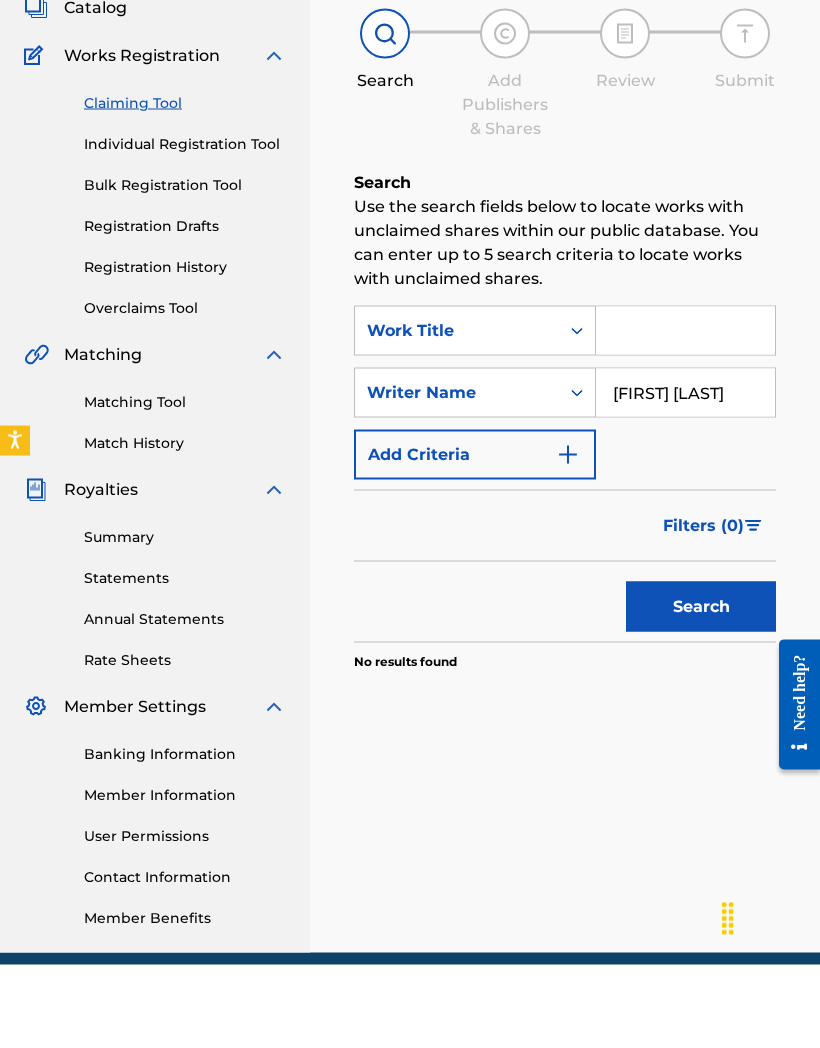 type on "[FIRST] [LAST]" 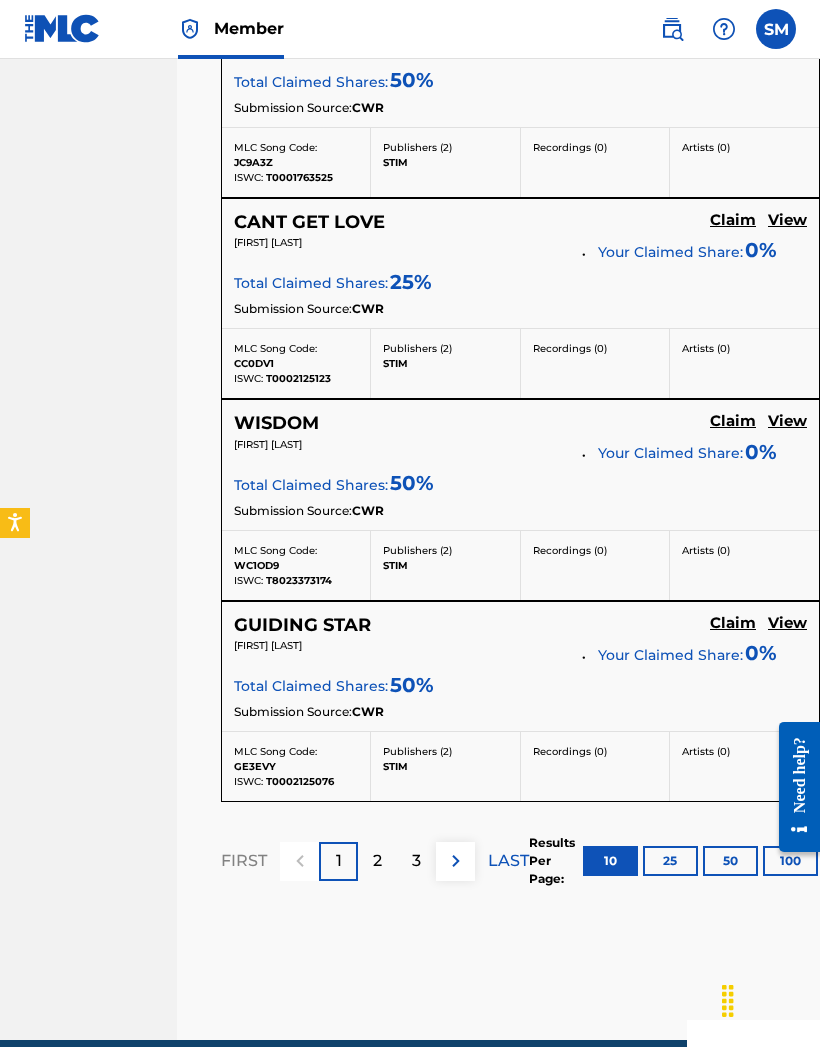 scroll, scrollTop: 2104, scrollLeft: 133, axis: both 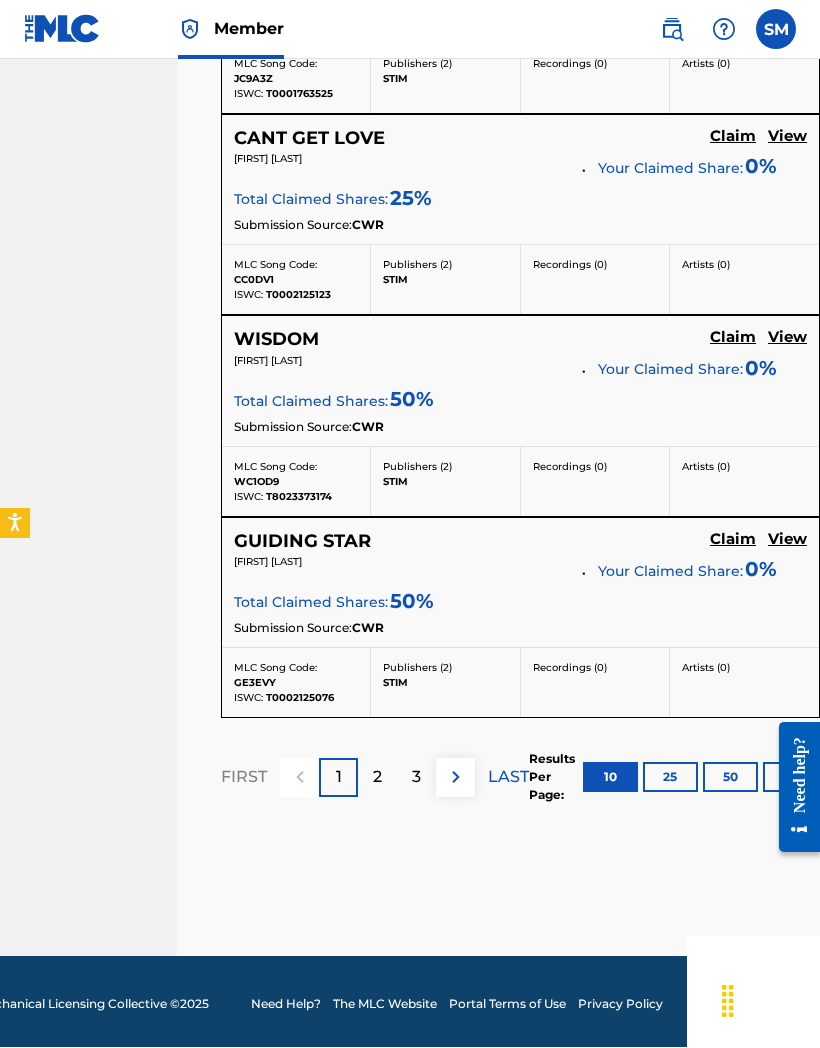 click on "2" at bounding box center [377, 778] 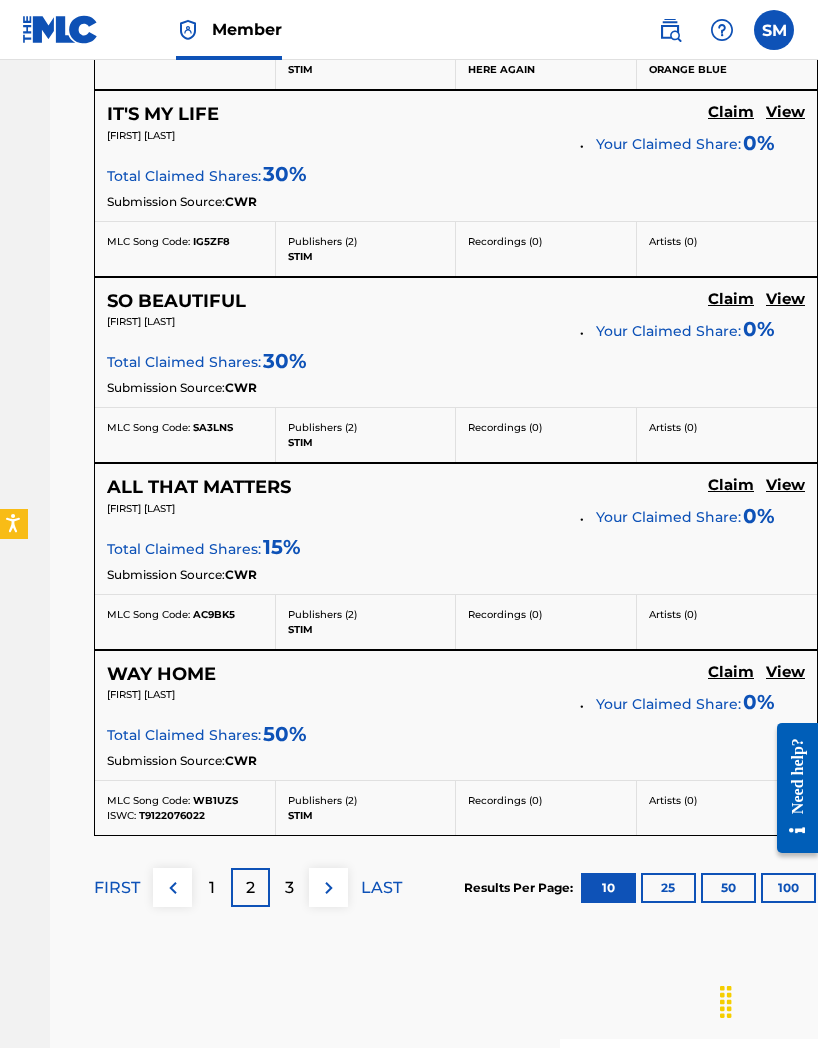 scroll, scrollTop: 1861, scrollLeft: 278, axis: both 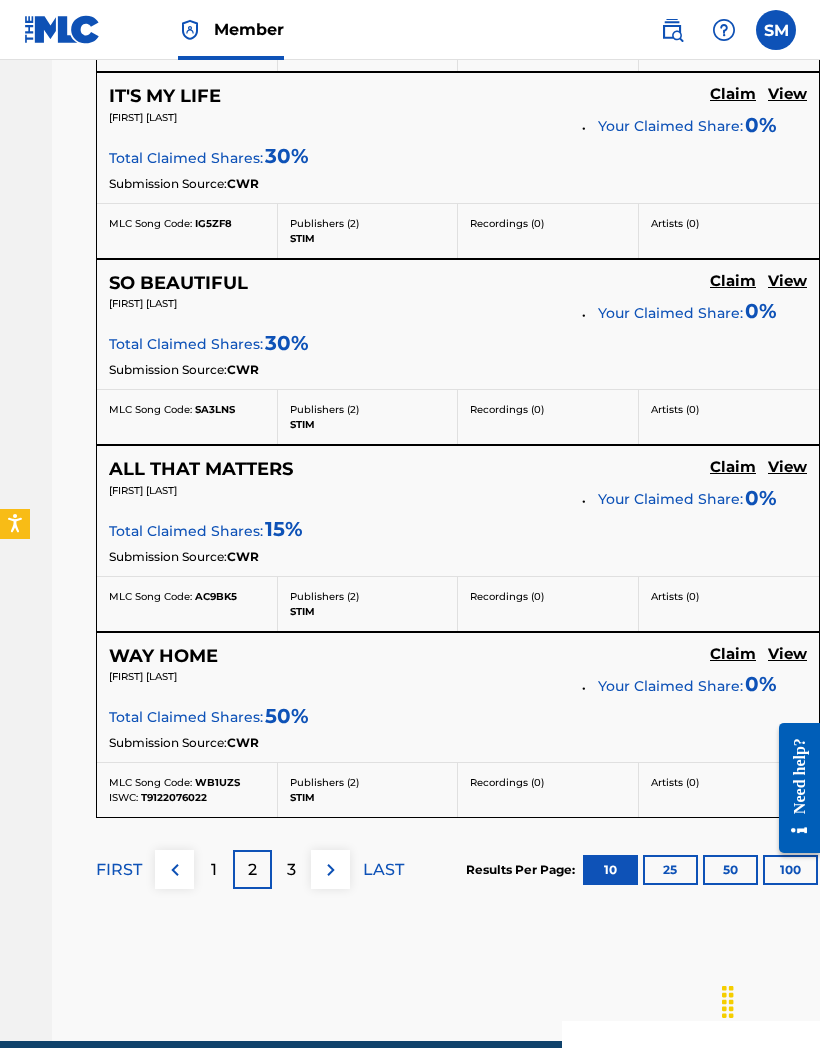 click on "3" at bounding box center [291, 870] 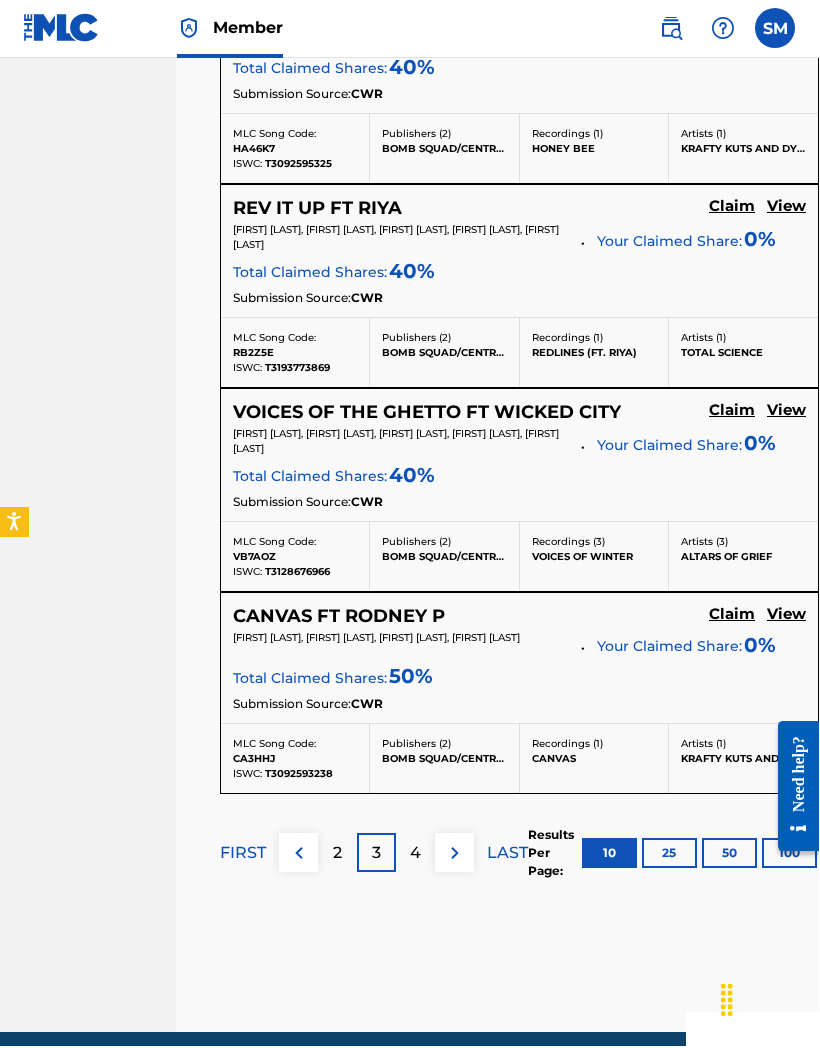 scroll, scrollTop: 2119, scrollLeft: 133, axis: both 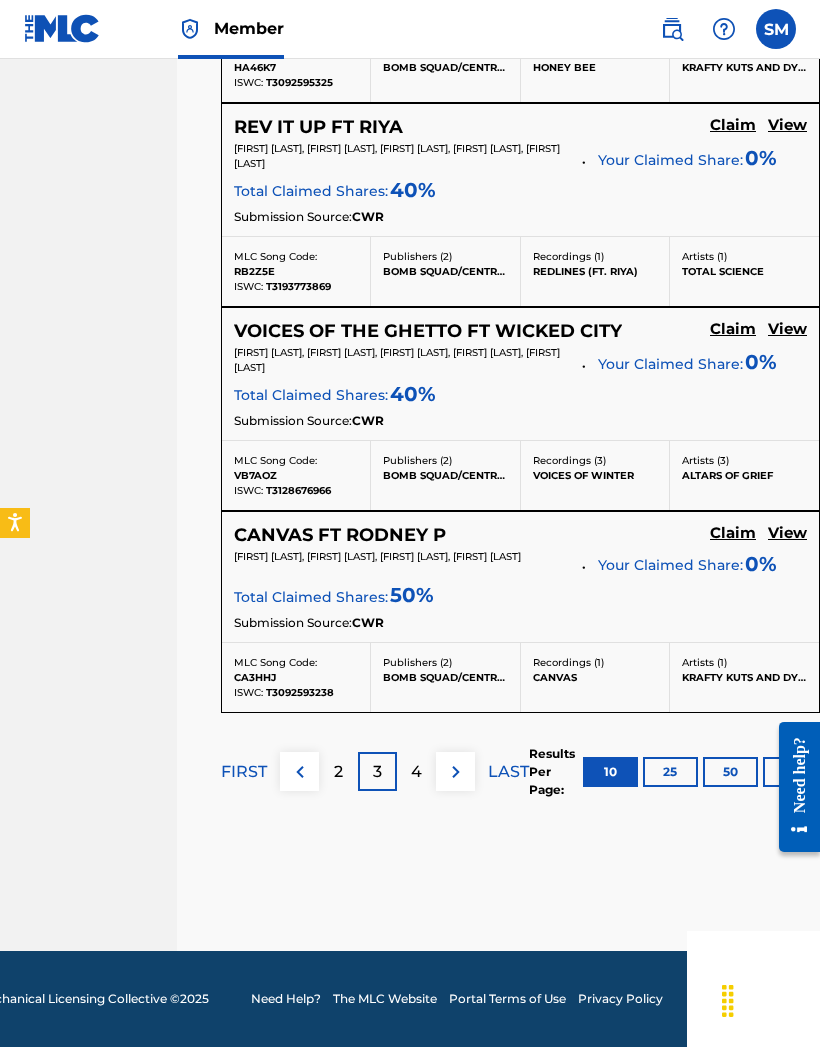 click on "4" at bounding box center (416, 772) 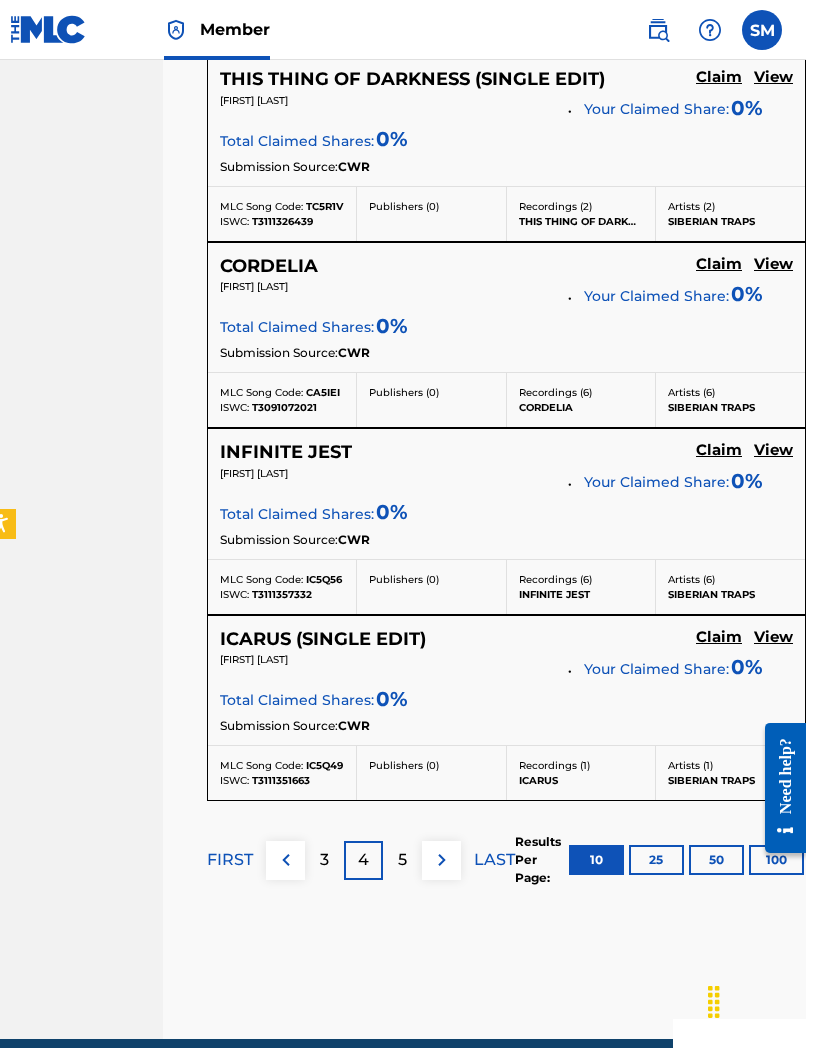 scroll, scrollTop: 1963, scrollLeft: 133, axis: both 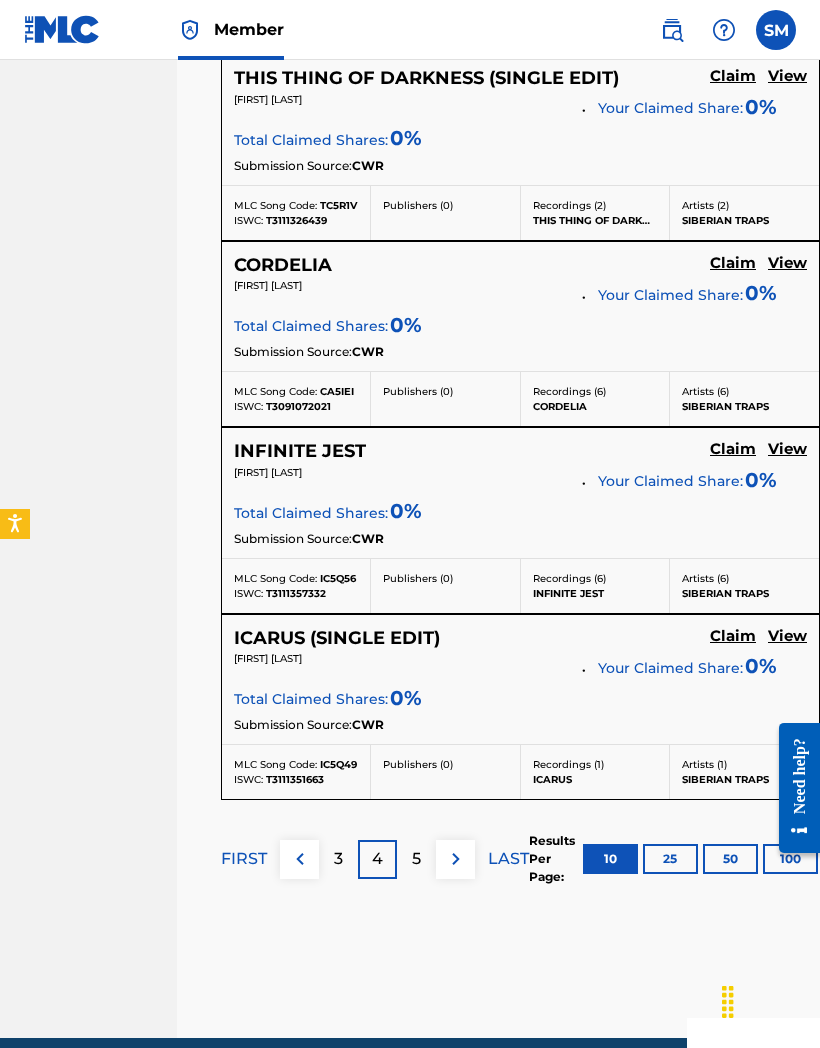 click on "5" at bounding box center [416, 859] 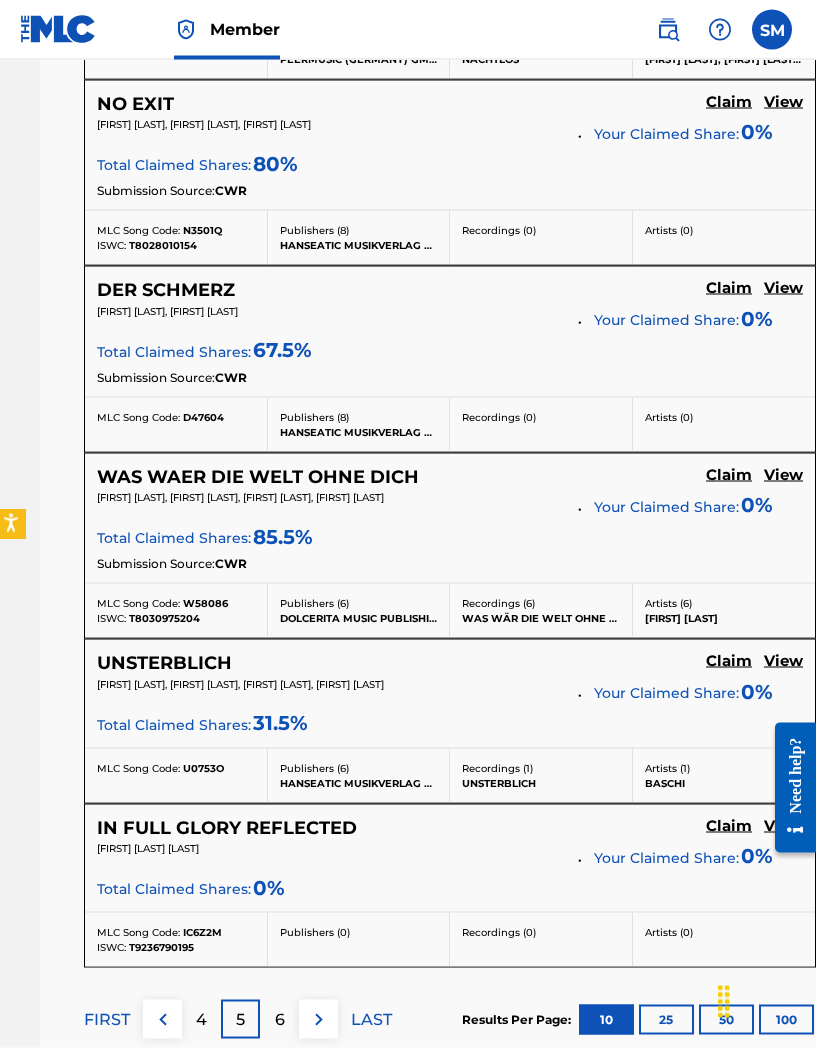 scroll, scrollTop: 1694, scrollLeft: 283, axis: both 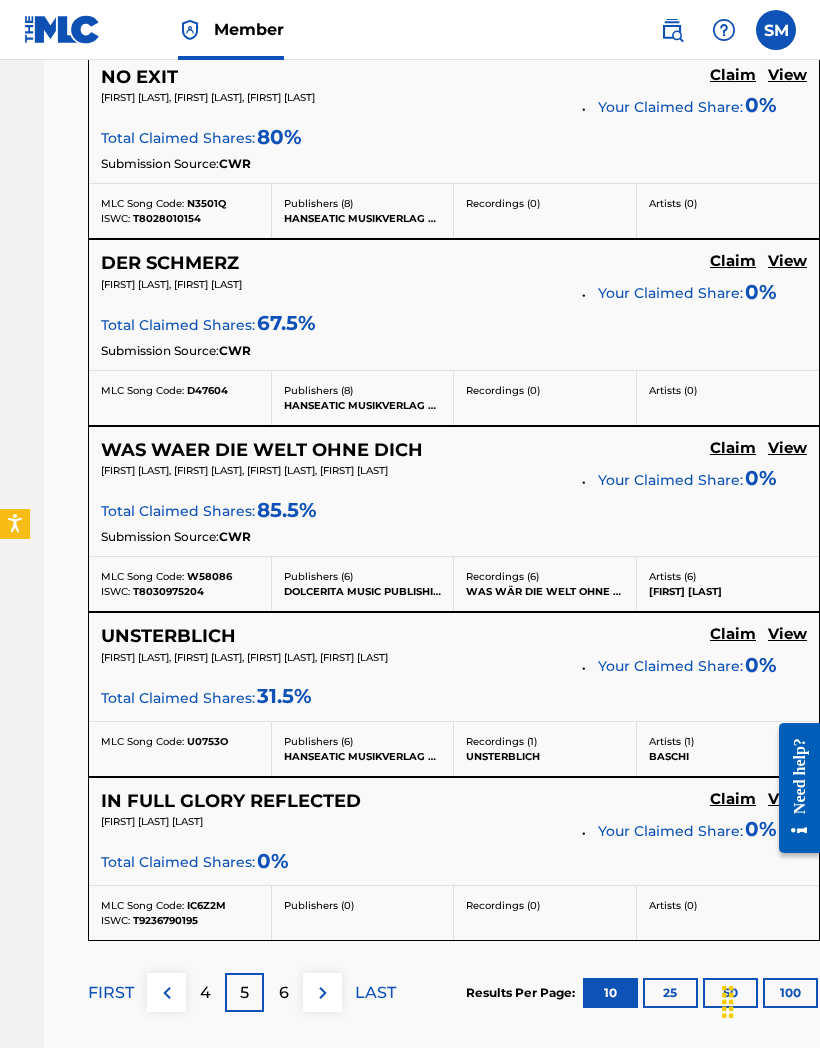 click on "25" at bounding box center [670, 993] 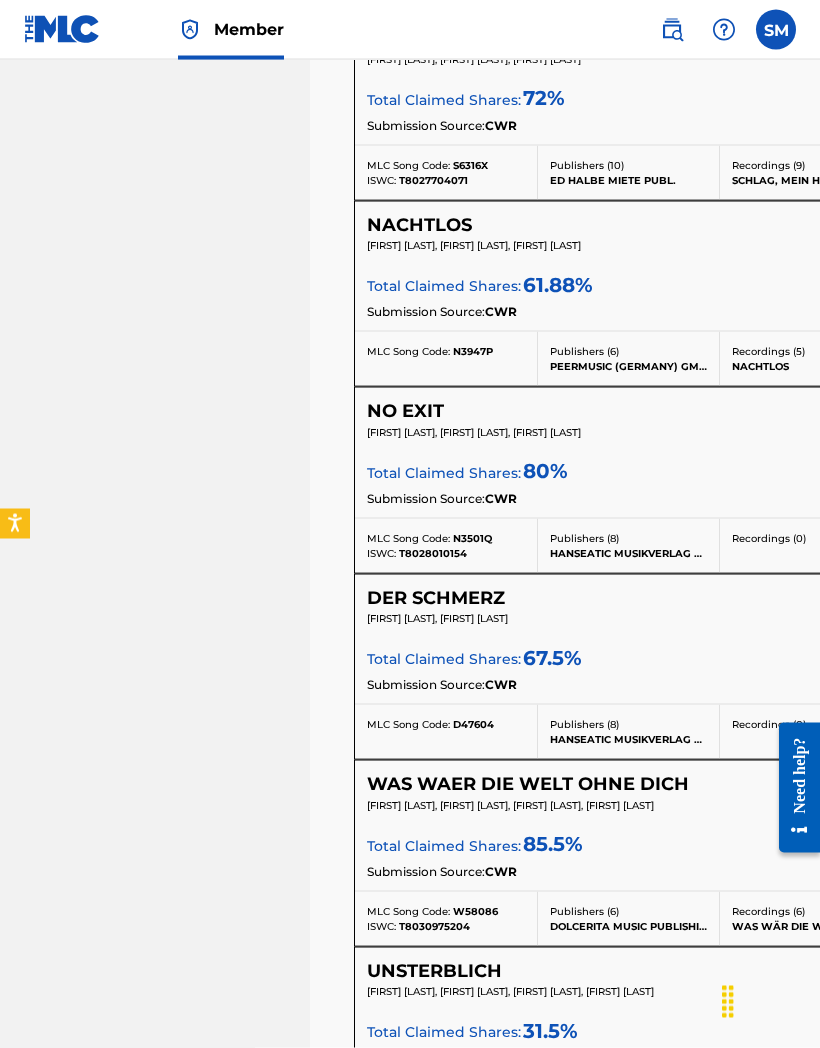 scroll, scrollTop: 4292, scrollLeft: 0, axis: vertical 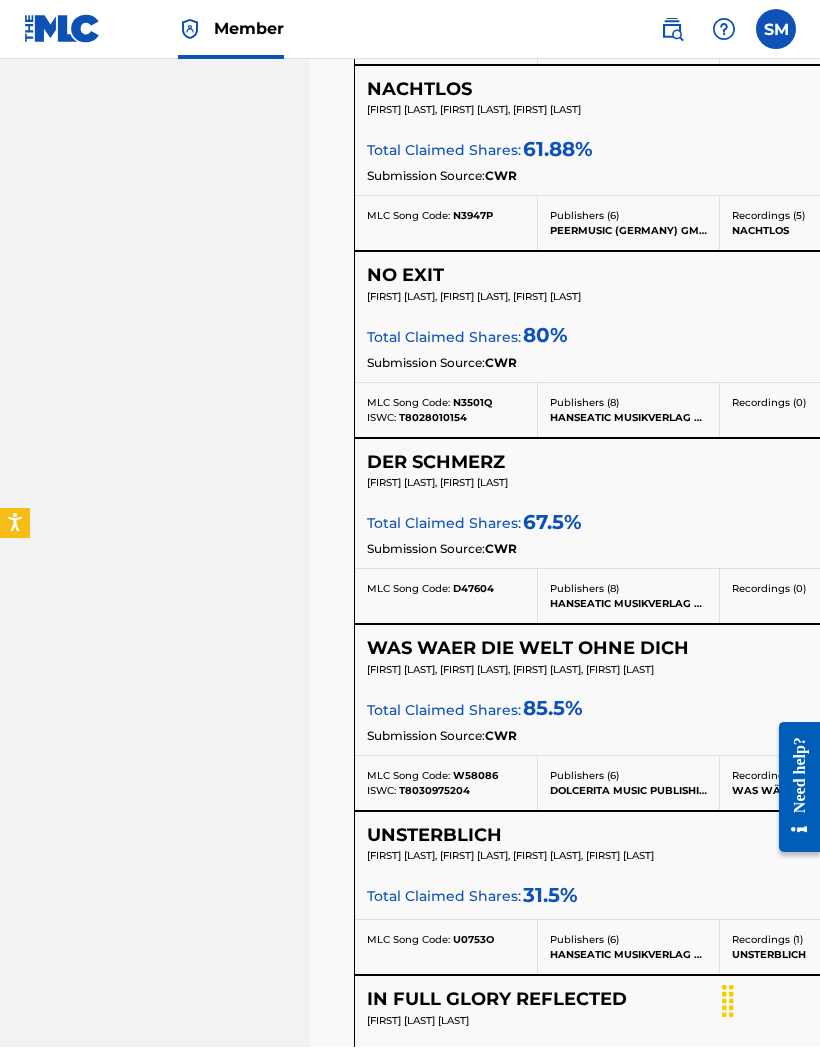click at bounding box center (589, 1192) 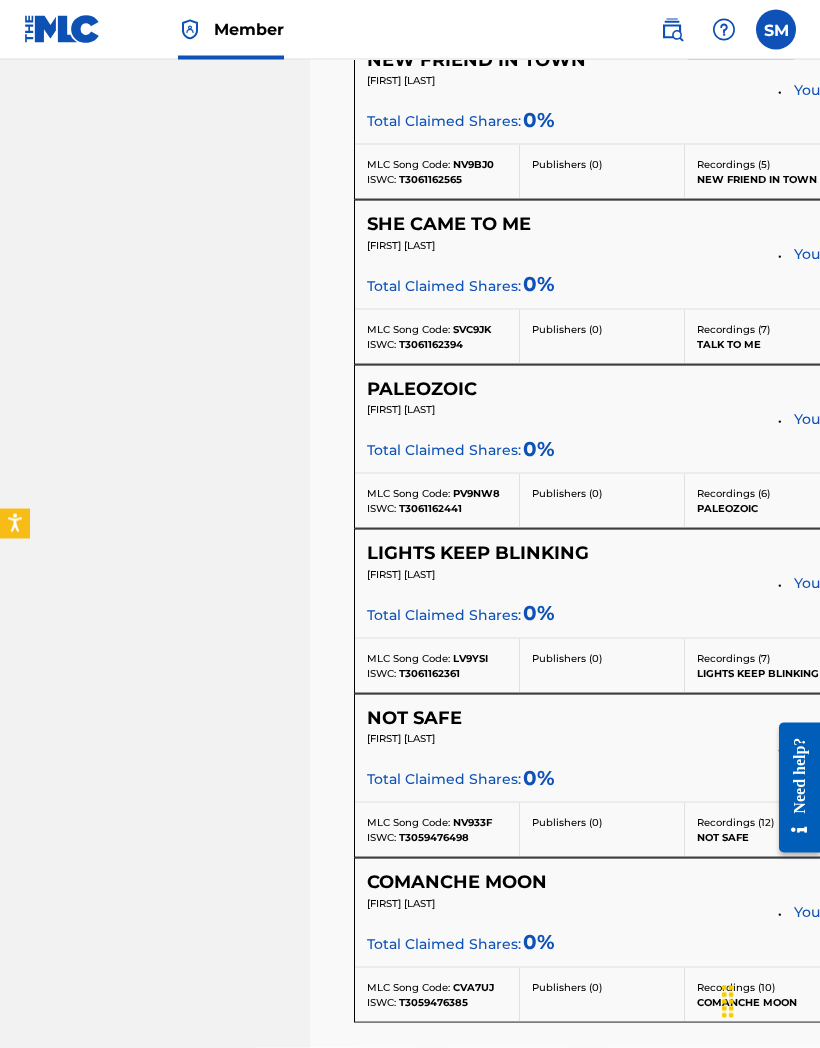 scroll, scrollTop: 3954, scrollLeft: 0, axis: vertical 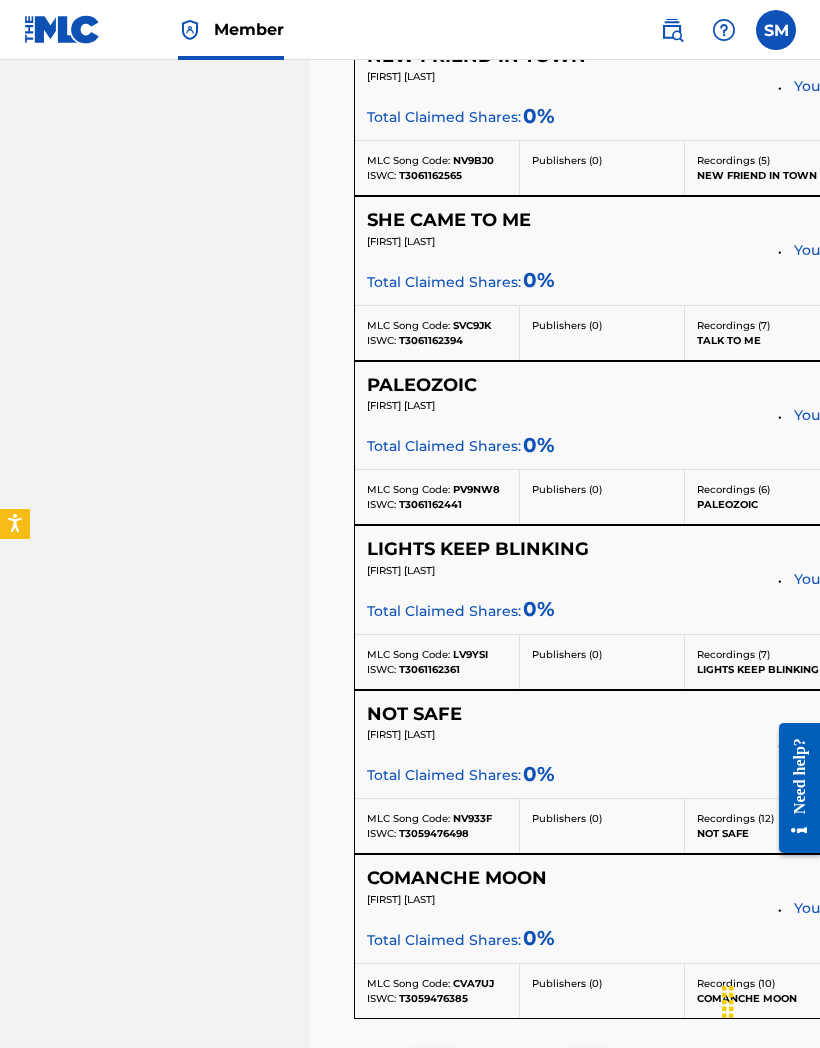 click on "SHE CAME TO ME Claim View" at bounding box center [685, 220] 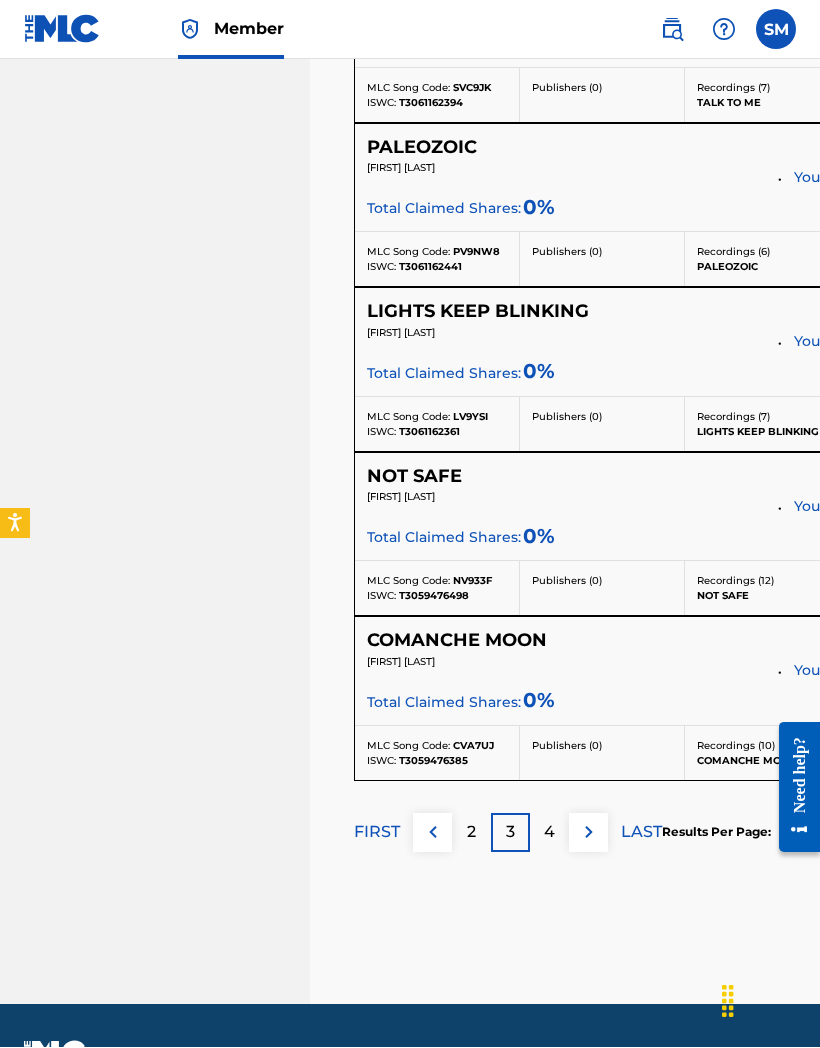 scroll, scrollTop: 4231, scrollLeft: 0, axis: vertical 